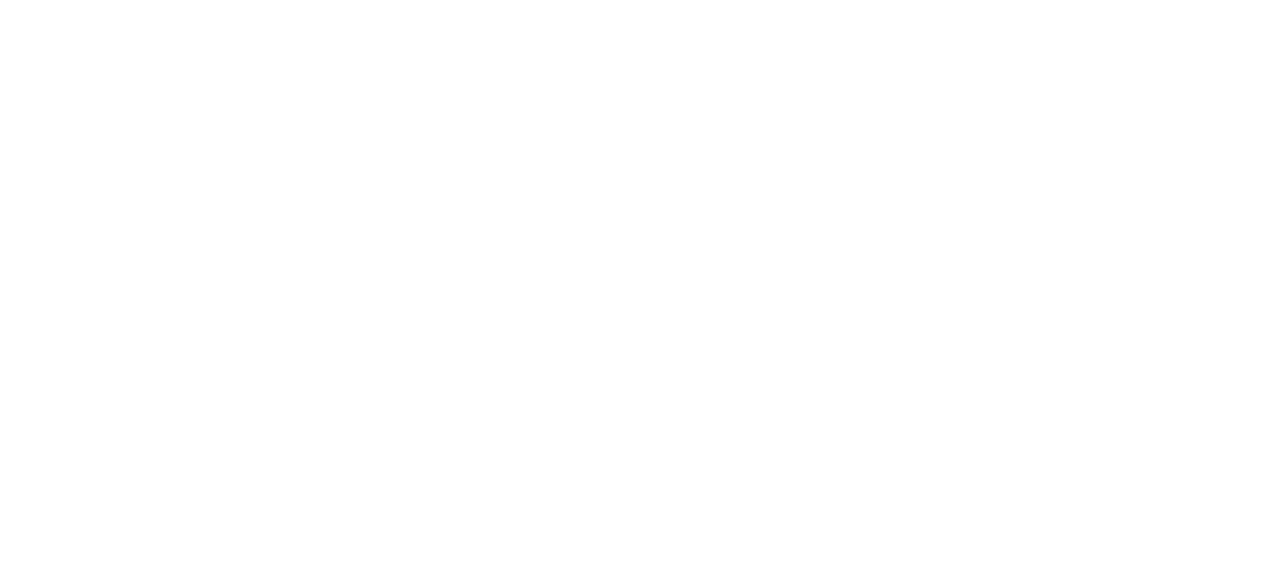 scroll, scrollTop: 0, scrollLeft: 0, axis: both 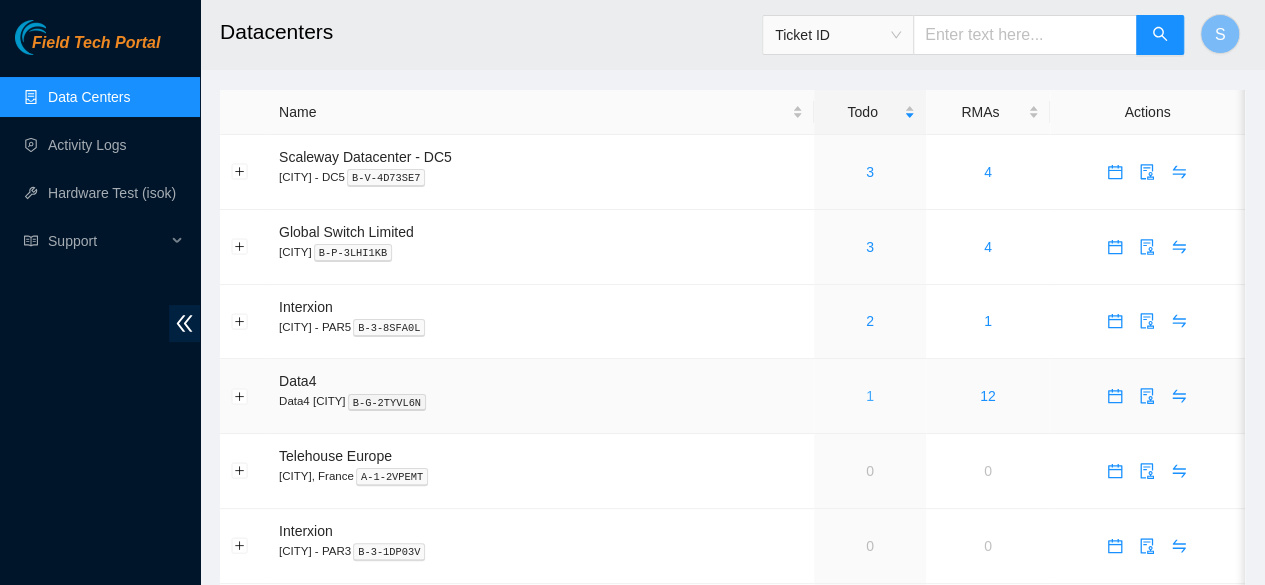 click on "1" at bounding box center (870, 396) 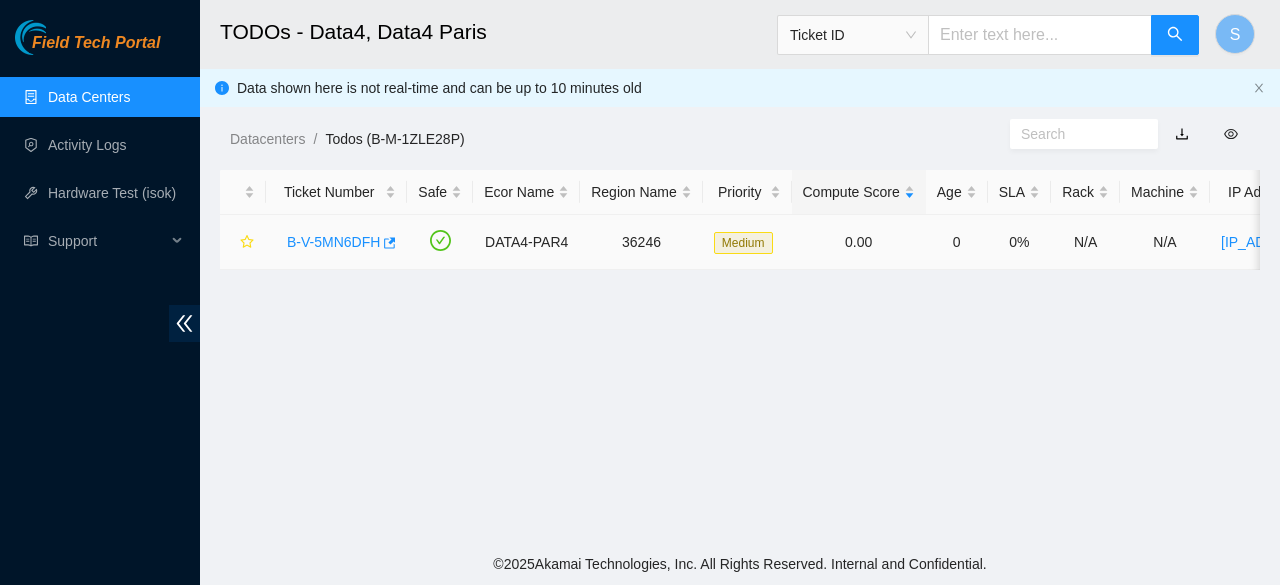 click on "B-V-5MN6DFH" at bounding box center [333, 242] 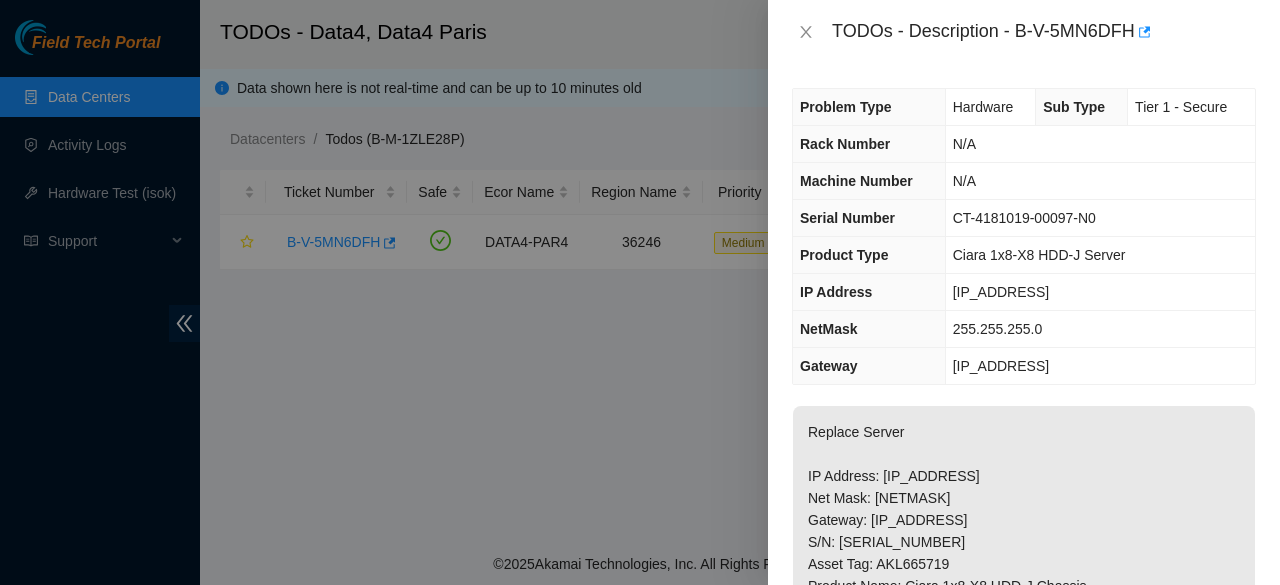 scroll, scrollTop: 58, scrollLeft: 0, axis: vertical 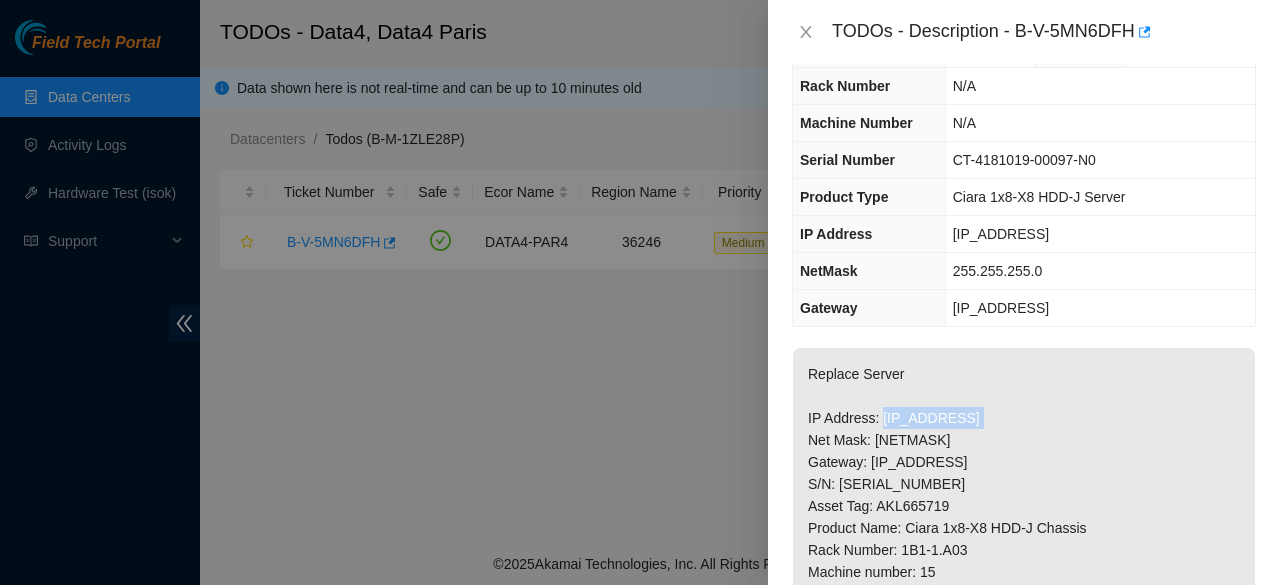 drag, startPoint x: 985, startPoint y: 421, endPoint x: 880, endPoint y: 418, distance: 105.04285 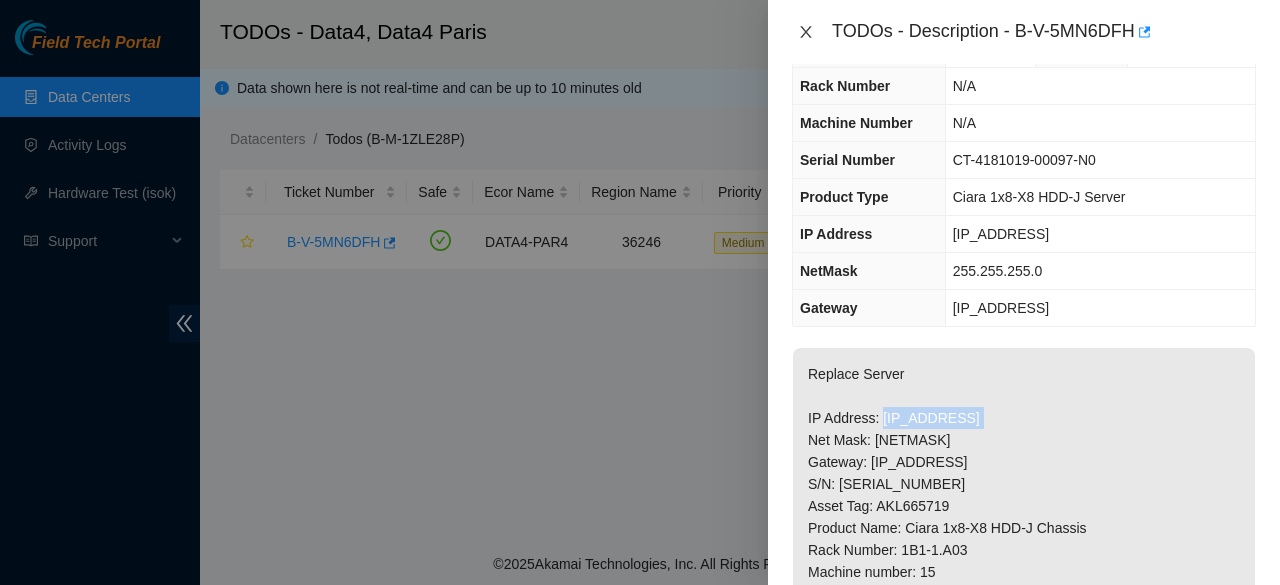 click 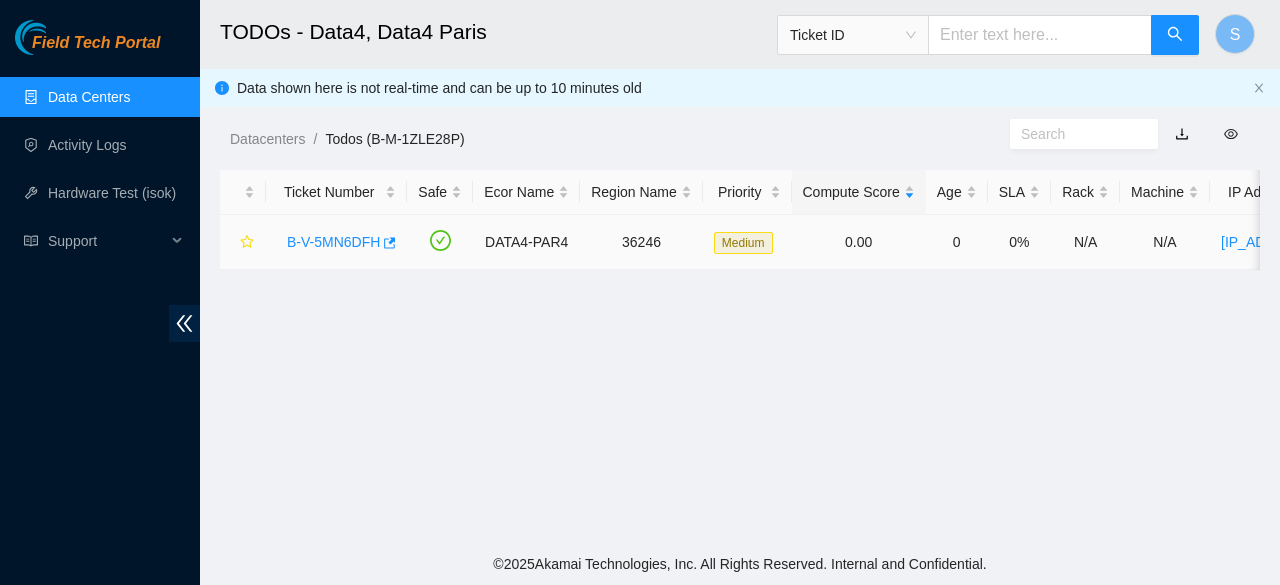 click on "B-V-5MN6DFH" at bounding box center [333, 242] 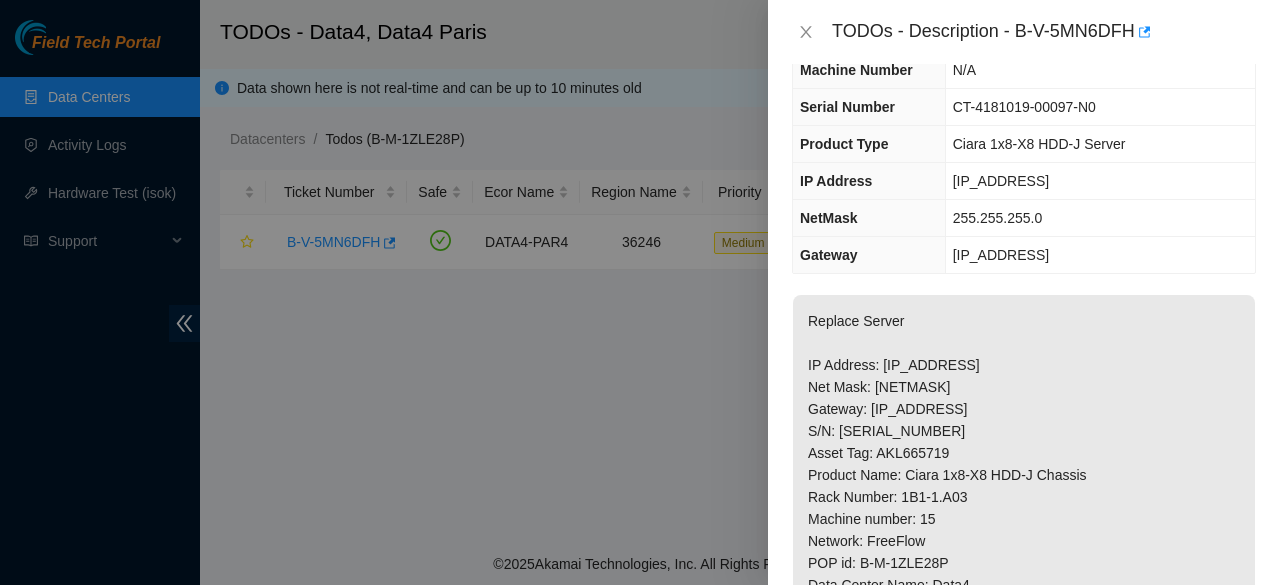 scroll, scrollTop: 0, scrollLeft: 0, axis: both 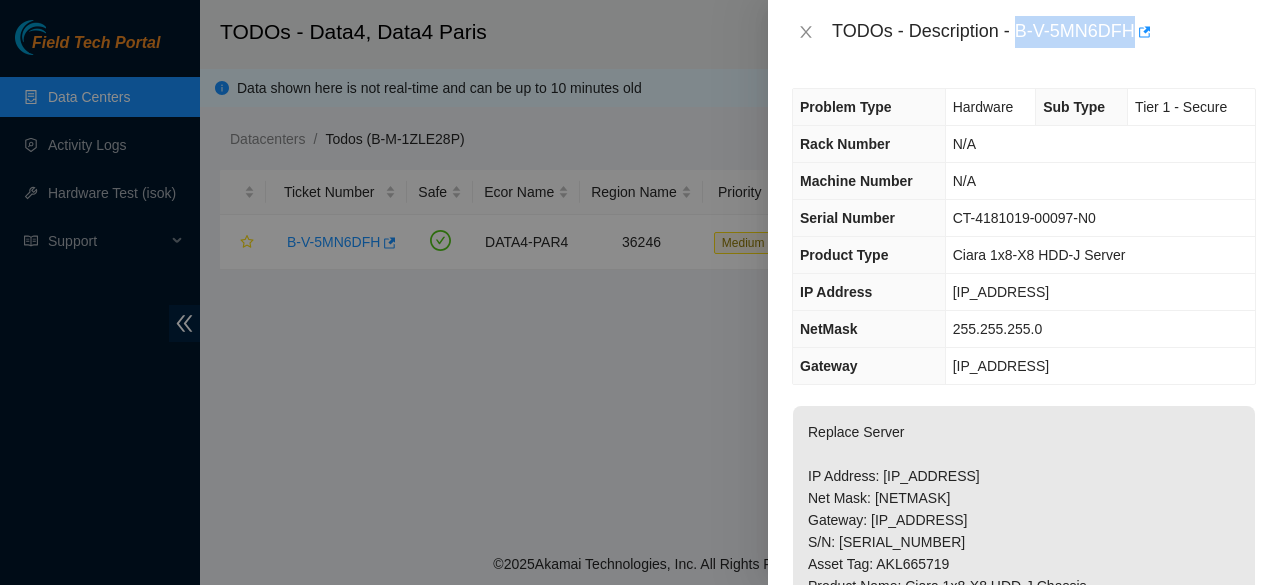 drag, startPoint x: 1136, startPoint y: 28, endPoint x: 1018, endPoint y: 21, distance: 118.20744 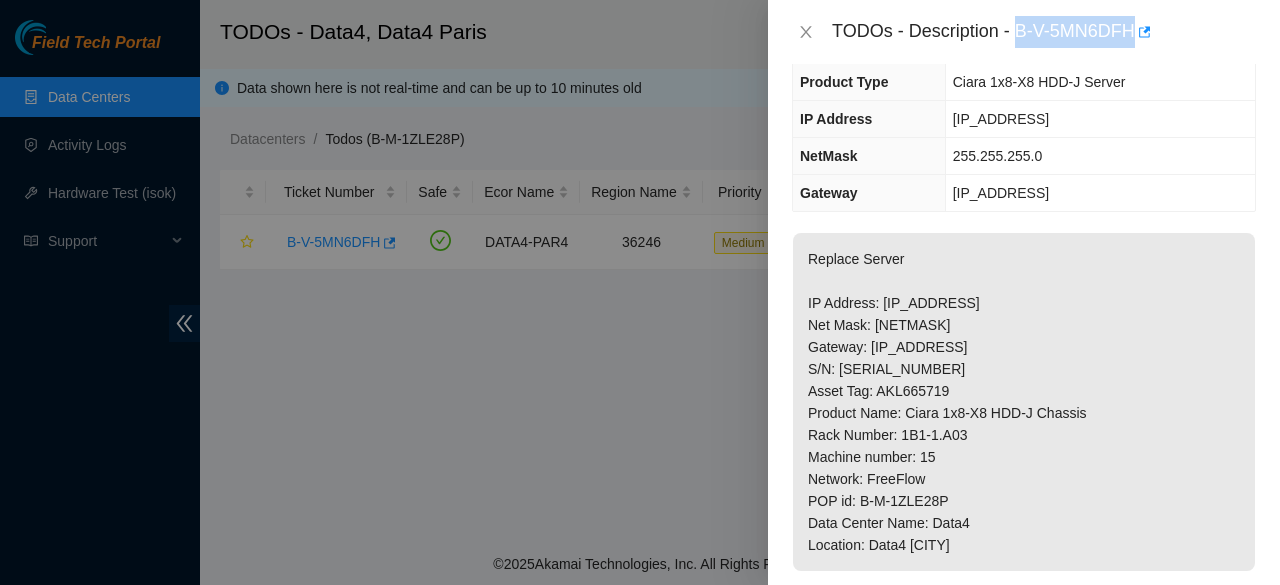 scroll, scrollTop: 174, scrollLeft: 0, axis: vertical 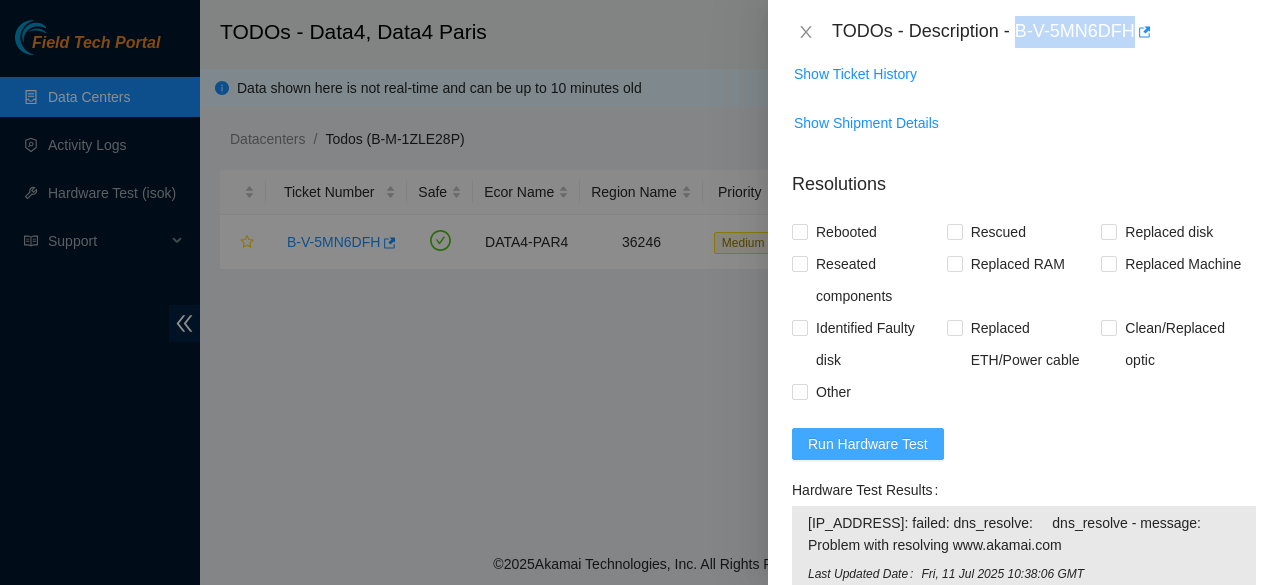 click on "Run Hardware Test" at bounding box center (868, 444) 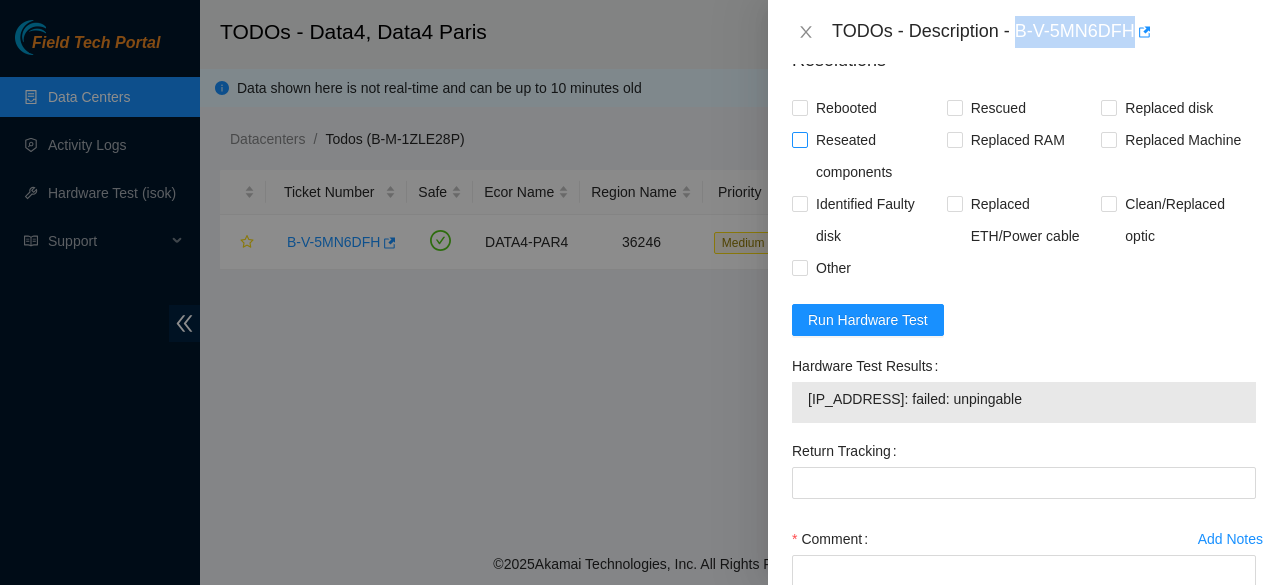 scroll, scrollTop: 999, scrollLeft: 0, axis: vertical 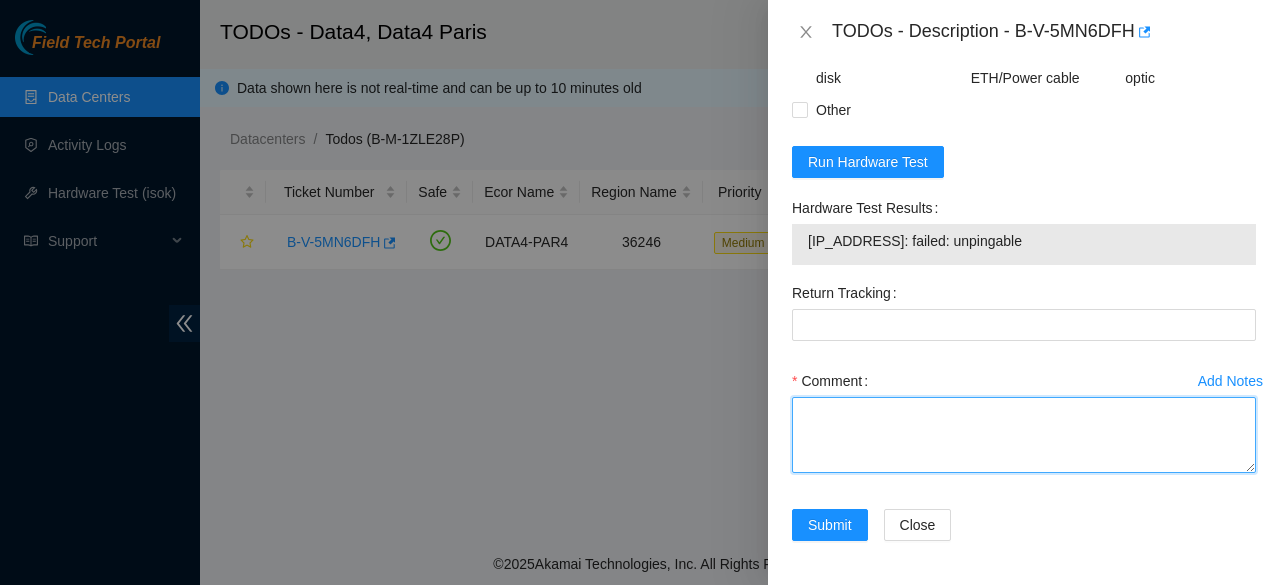 click on "Comment" at bounding box center (1024, 435) 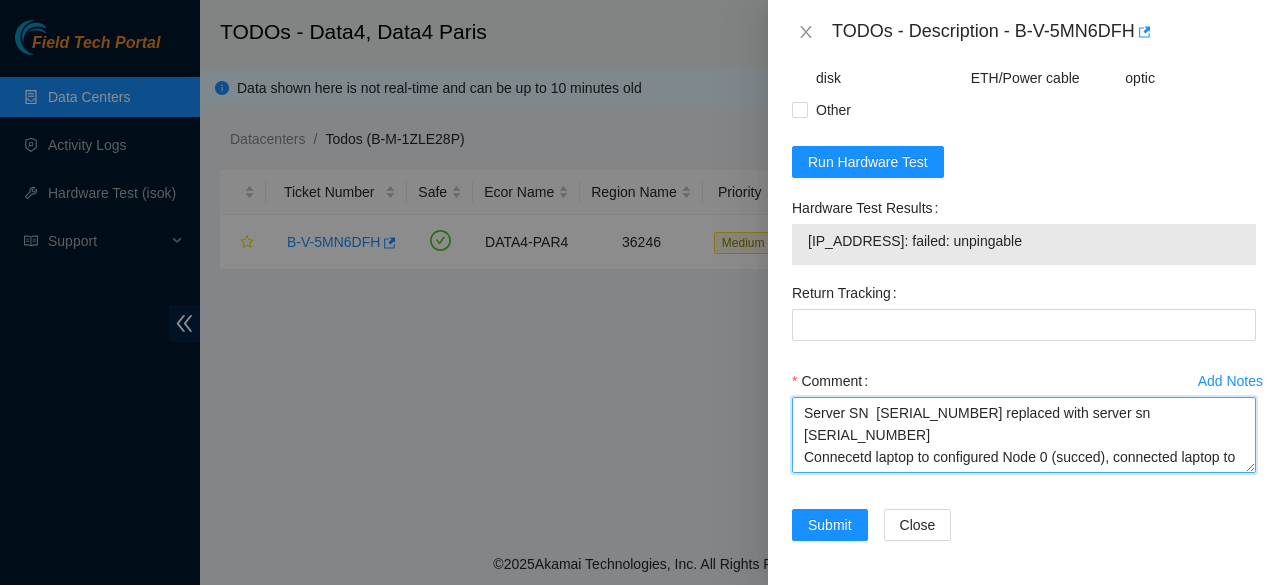 scroll, scrollTop: 126, scrollLeft: 0, axis: vertical 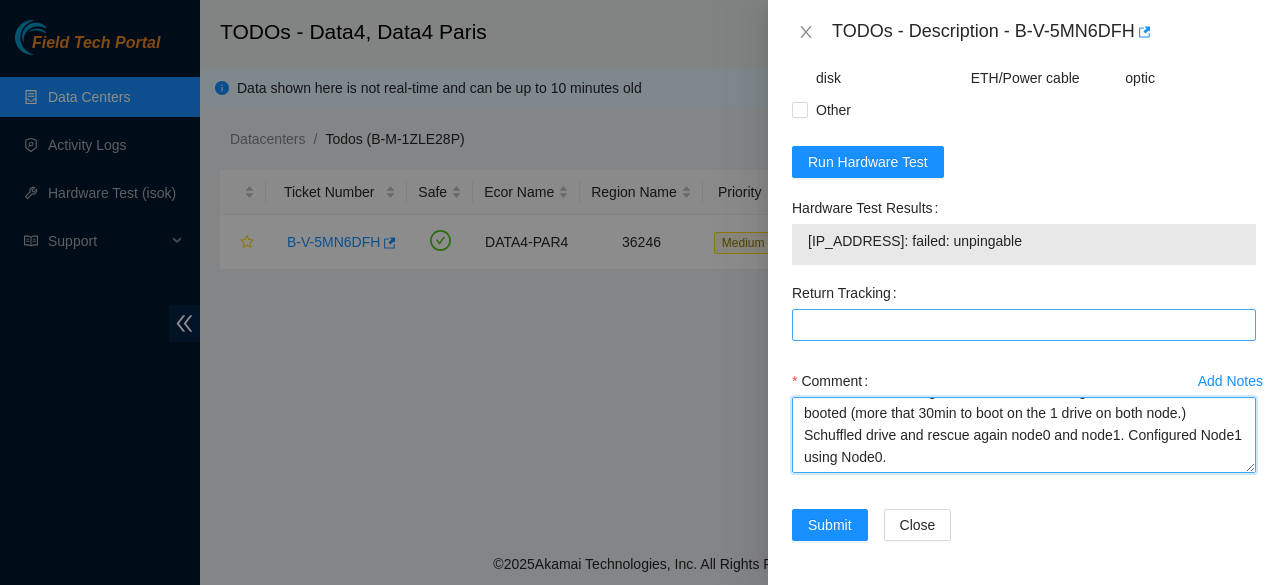type on "Server SN  CT-4181108-00023 replaced with server sn CT-4181019-00097
Connecetd laptop to configured Node 0 (succed), connected laptop to node1 to configured (console port faulty);
Used node0 to configured node1, once configrued, rebotoed. Slow booted (more that 30min to boot on the 1 drive on both node.)
Schuffled drive and rescue again node0 and node1. Configured Node1 using Node0." 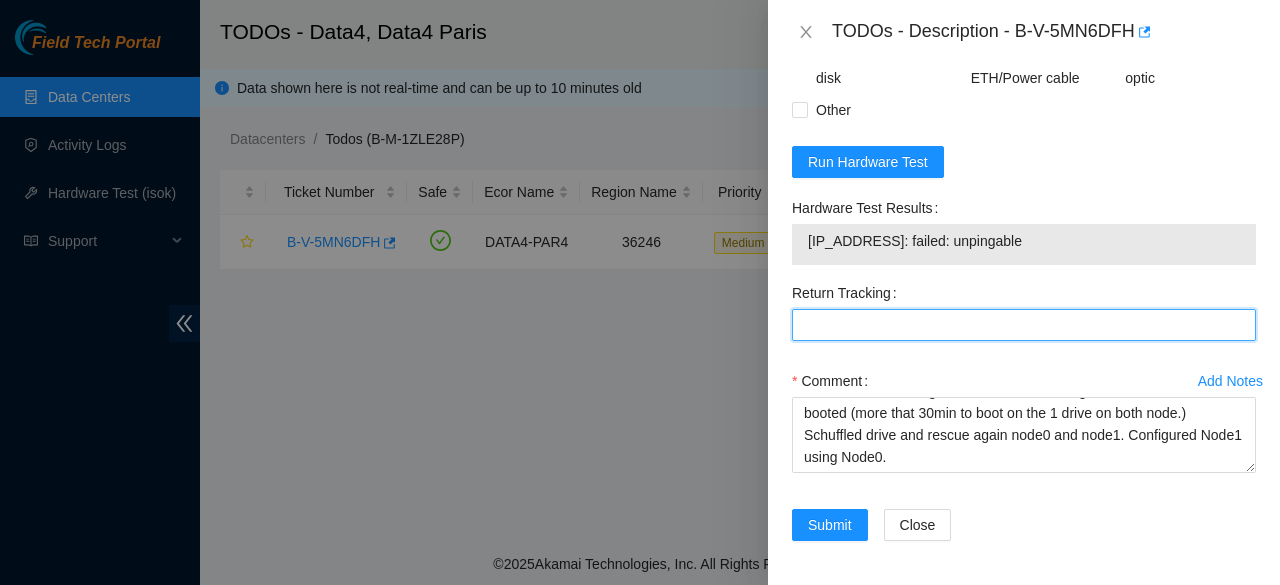 click on "Return Tracking" at bounding box center [1024, 325] 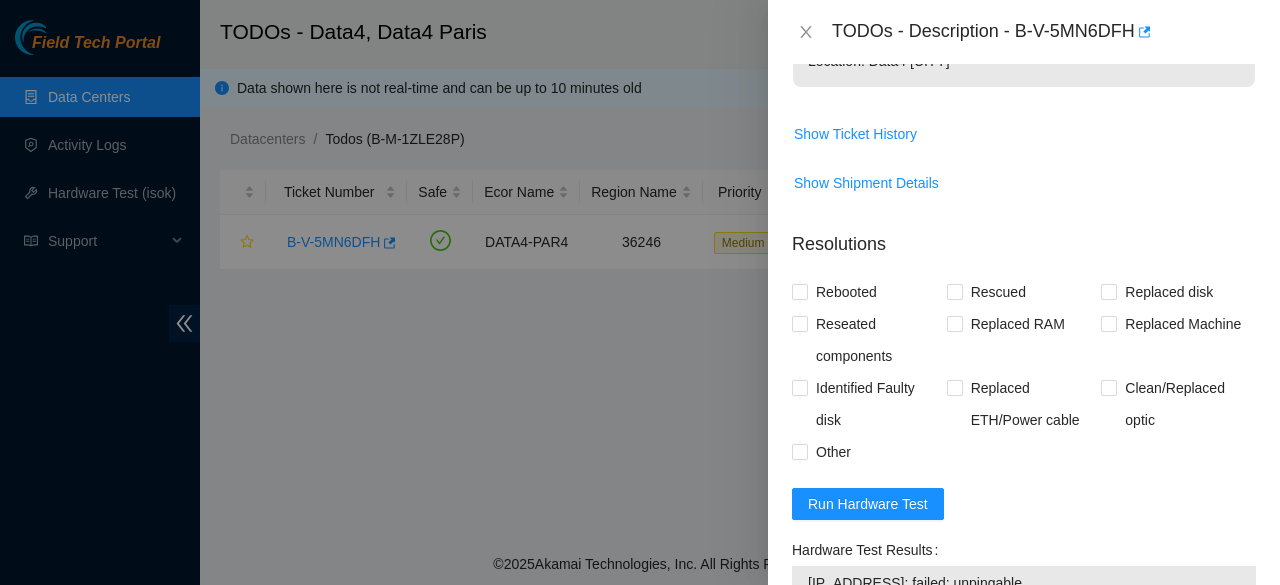 scroll, scrollTop: 999, scrollLeft: 0, axis: vertical 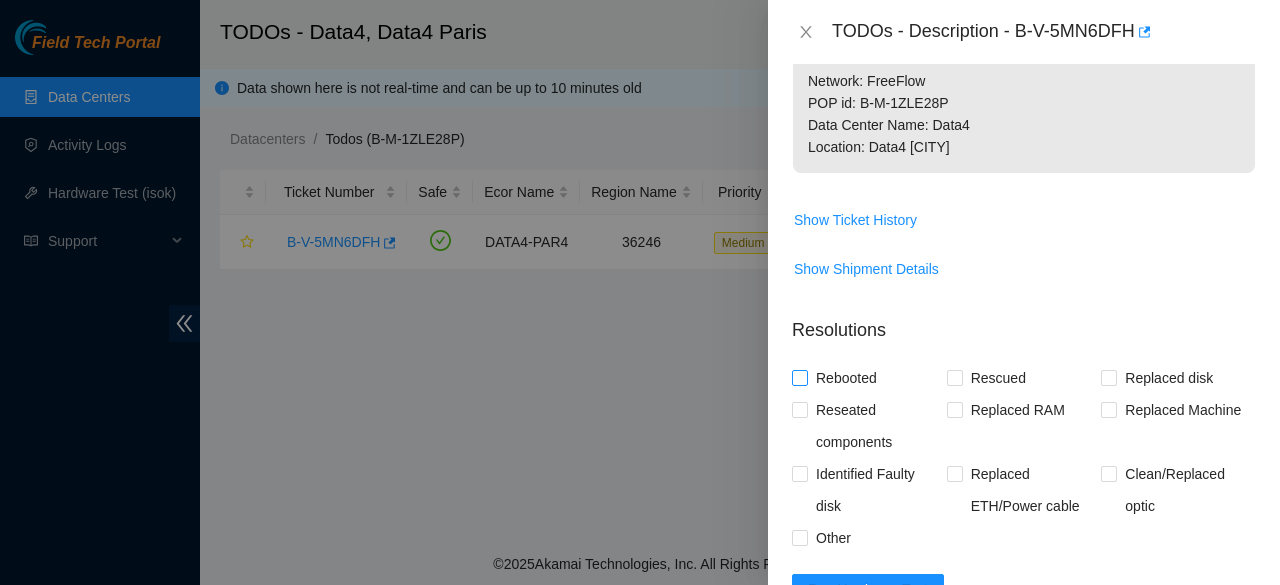 type on "No tracking number provided" 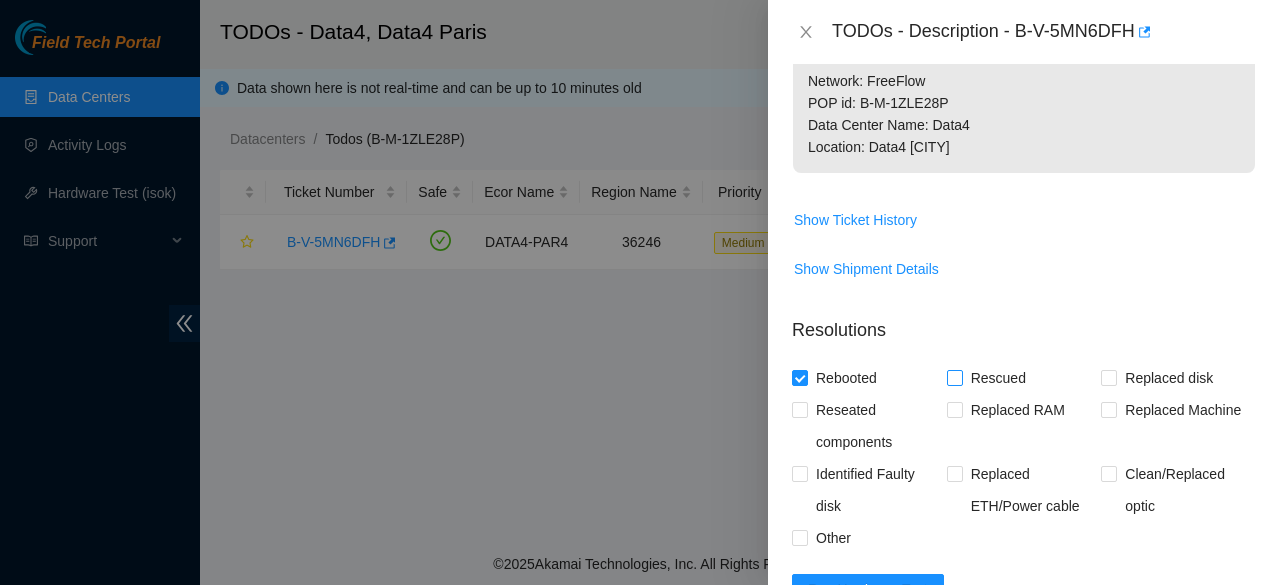 click on "Rescued" at bounding box center [990, 378] 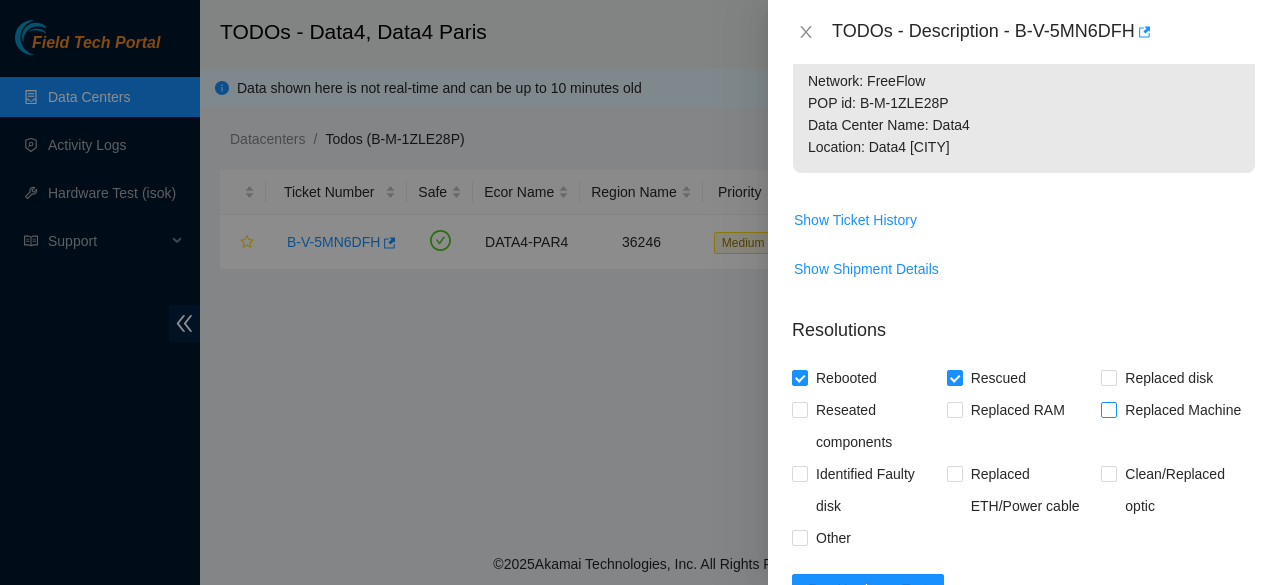 click on "Replaced Machine" at bounding box center (1183, 410) 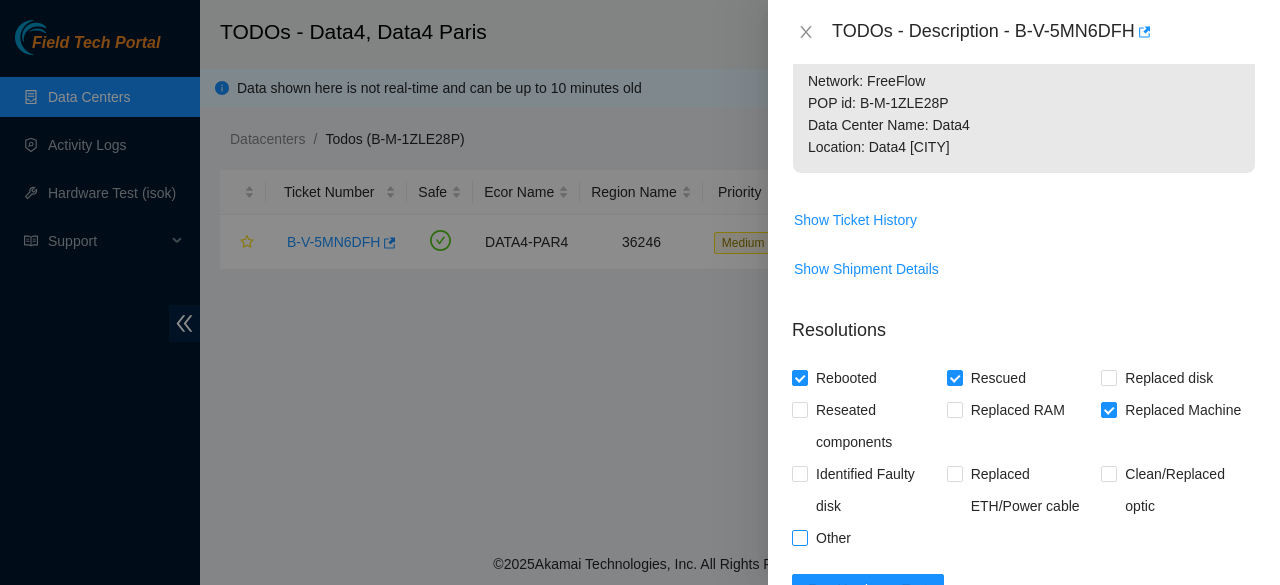 click on "Other" at bounding box center (833, 538) 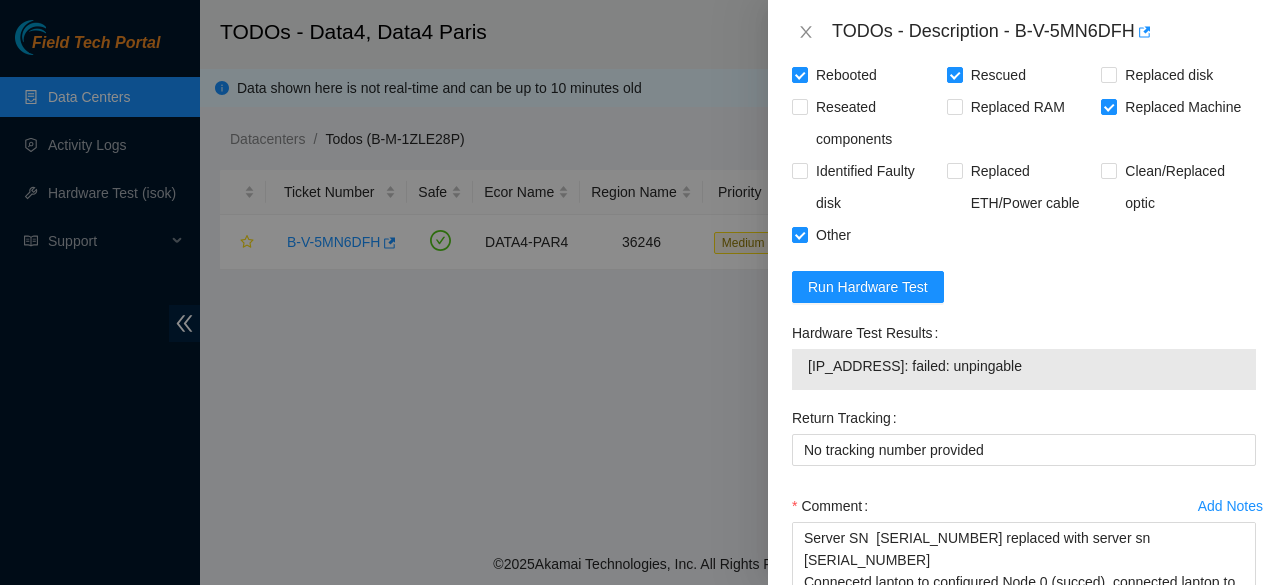 scroll, scrollTop: 999, scrollLeft: 0, axis: vertical 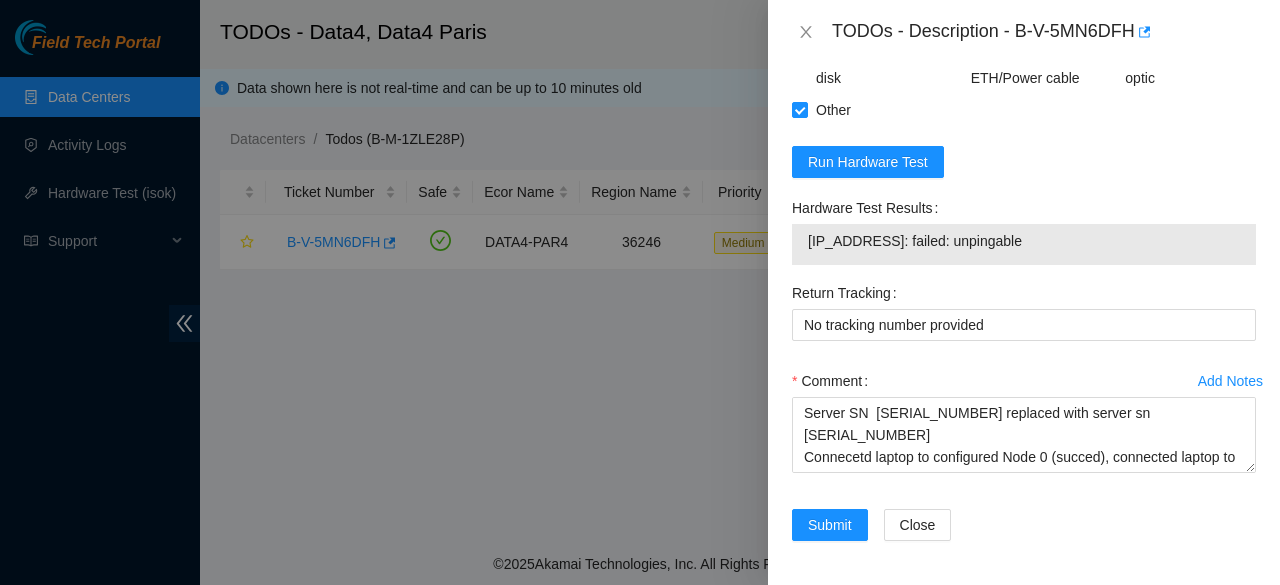 click on "Submit Close" at bounding box center [1024, 537] 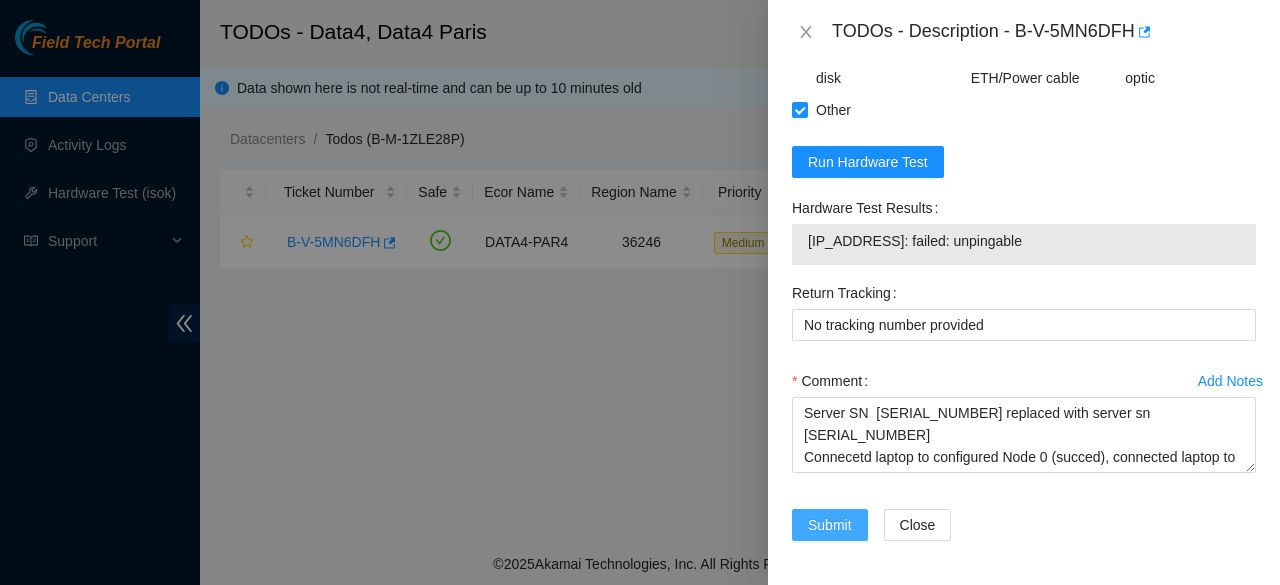 click on "Submit" at bounding box center [830, 525] 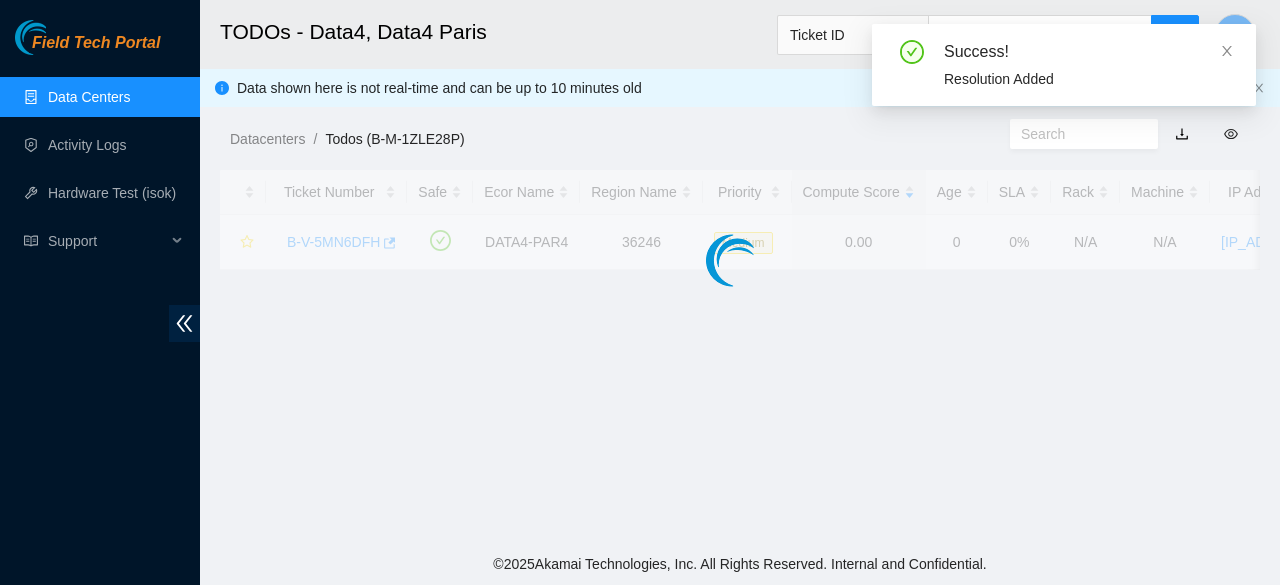 scroll, scrollTop: 657, scrollLeft: 0, axis: vertical 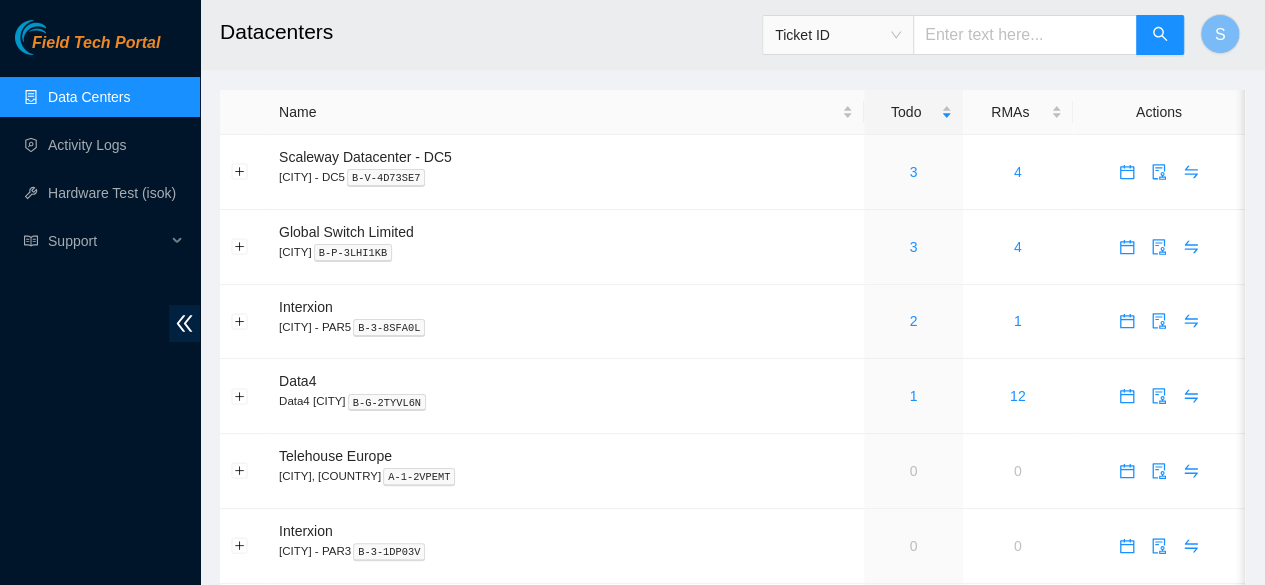 click at bounding box center (1025, 35) 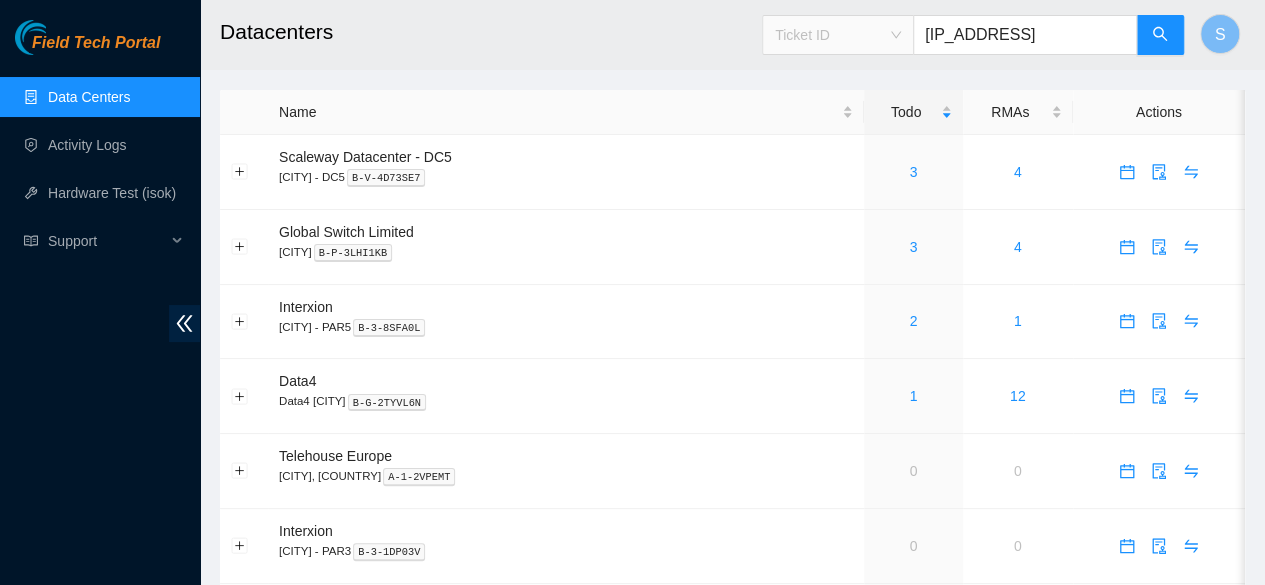click on "Ticket ID" at bounding box center [838, 35] 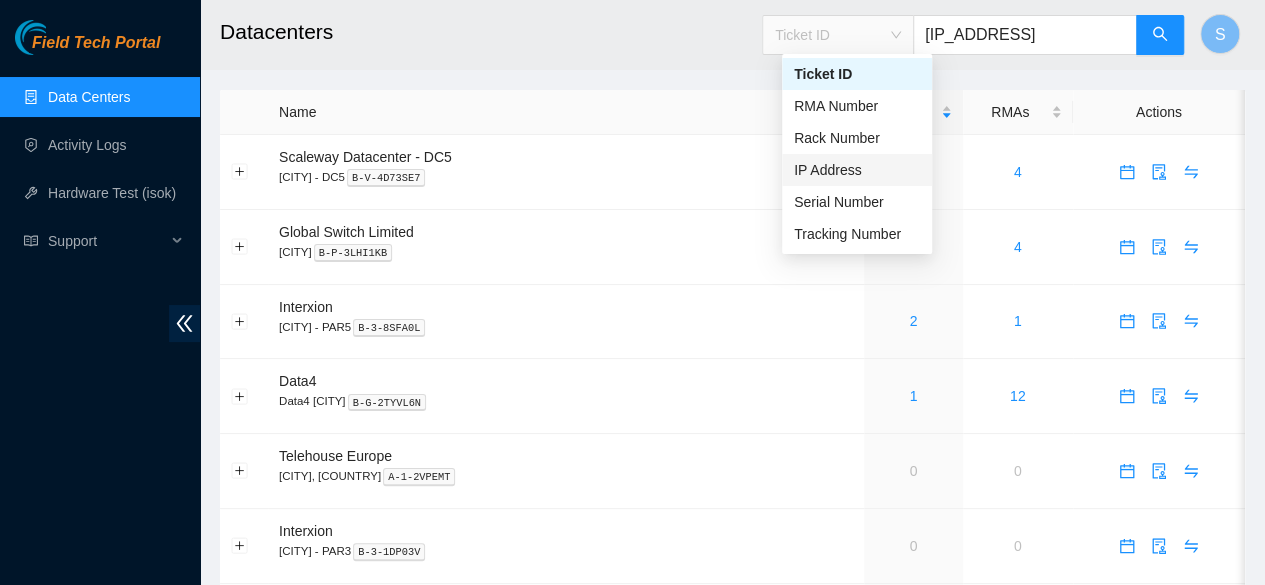 click on "IP Address" at bounding box center [857, 170] 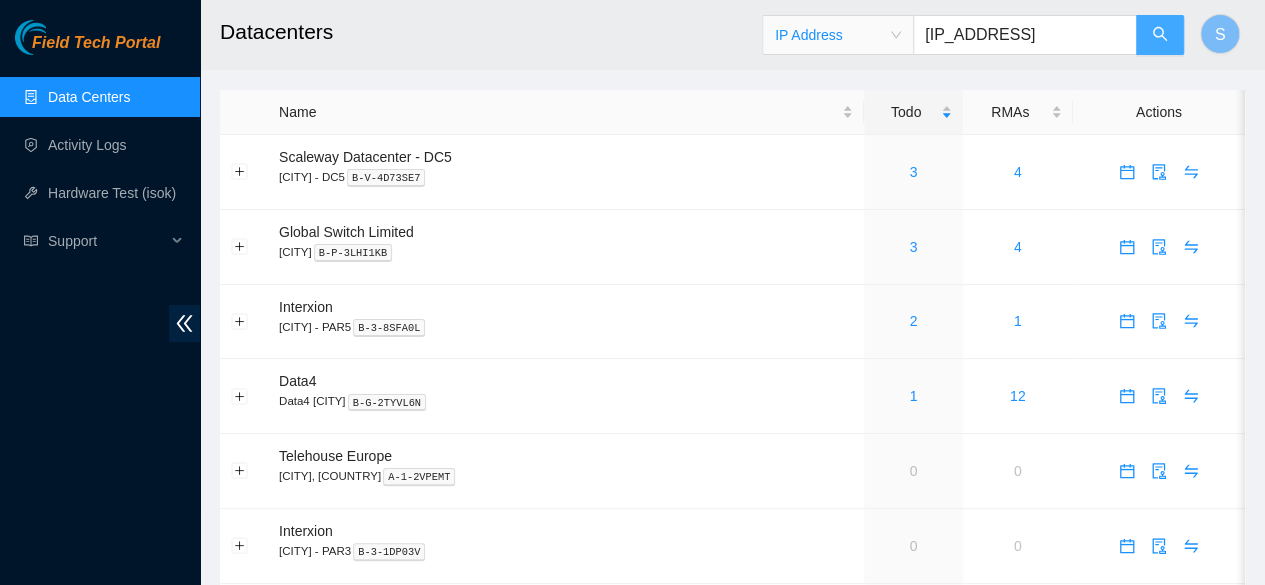 click at bounding box center (1160, 35) 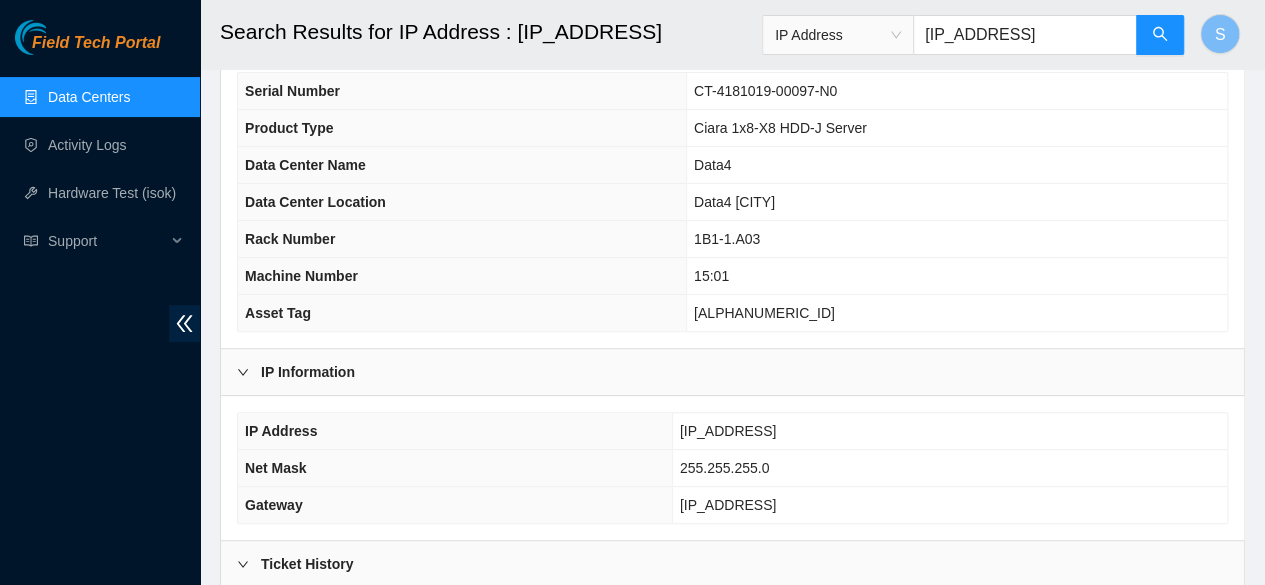 scroll, scrollTop: 136, scrollLeft: 0, axis: vertical 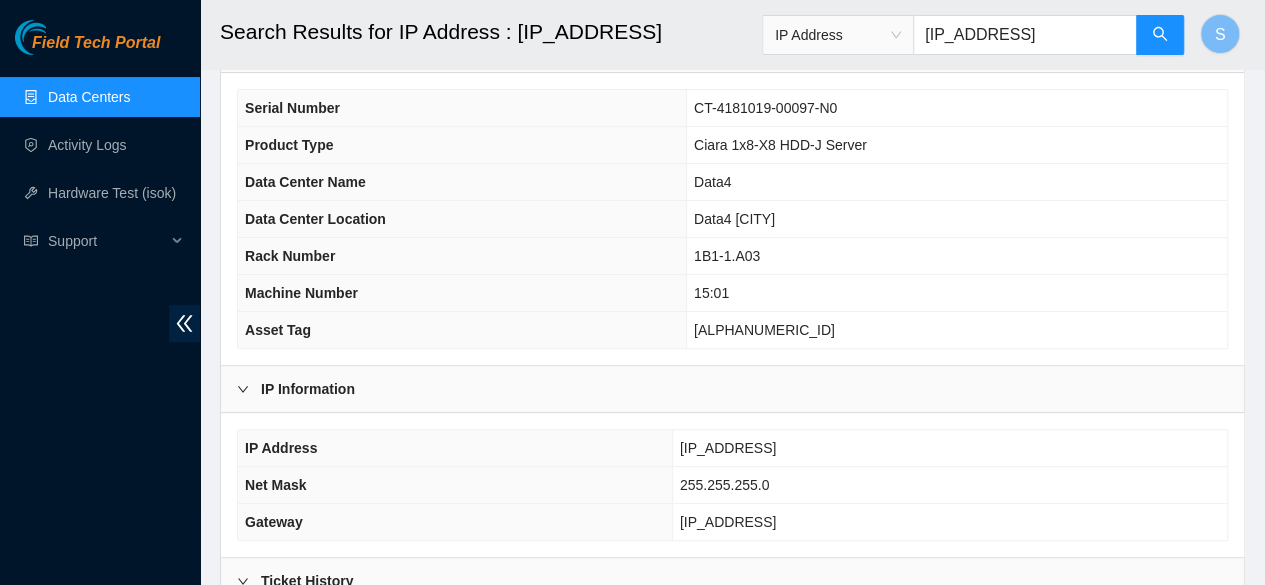 click on "[IP]" at bounding box center [1025, 35] 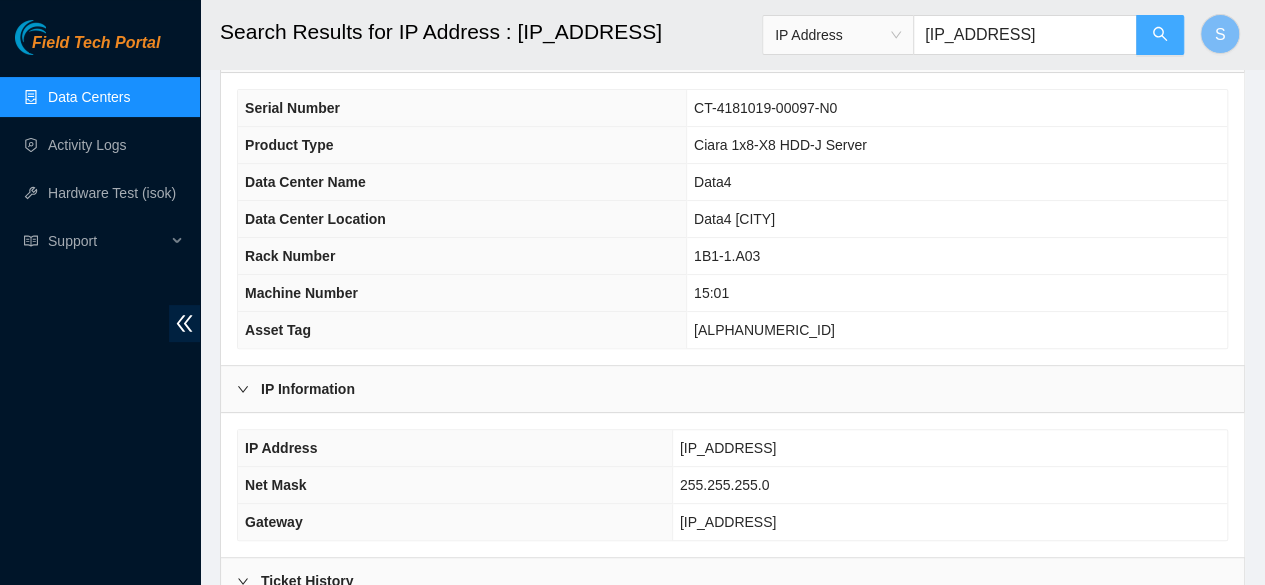 click 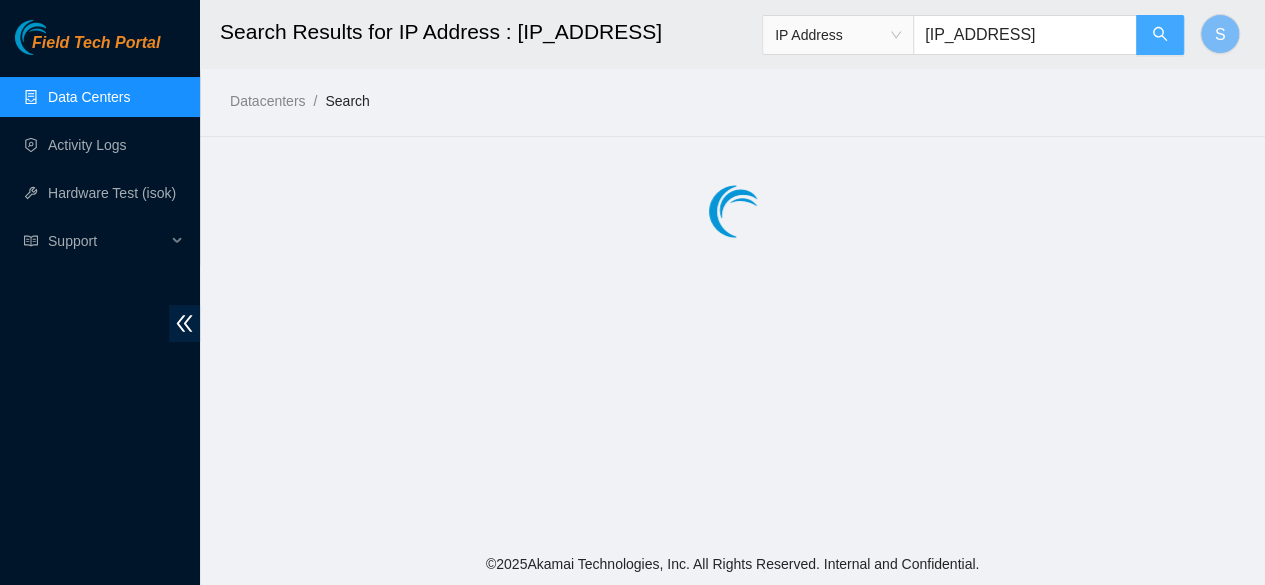 scroll, scrollTop: 0, scrollLeft: 0, axis: both 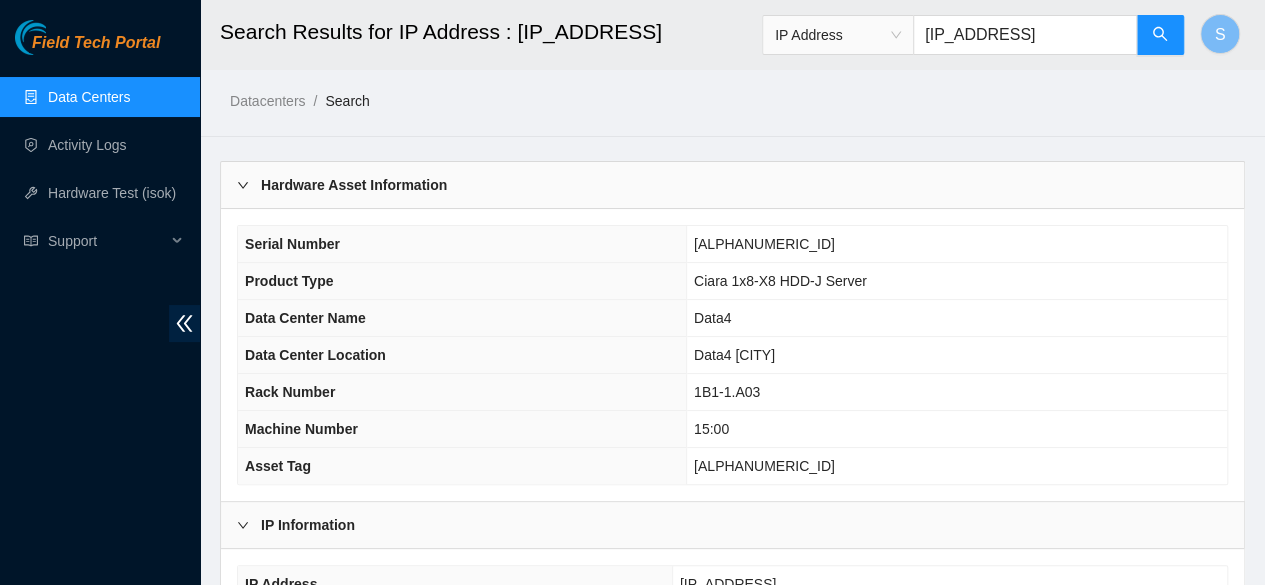 type on "95.100.202.126" 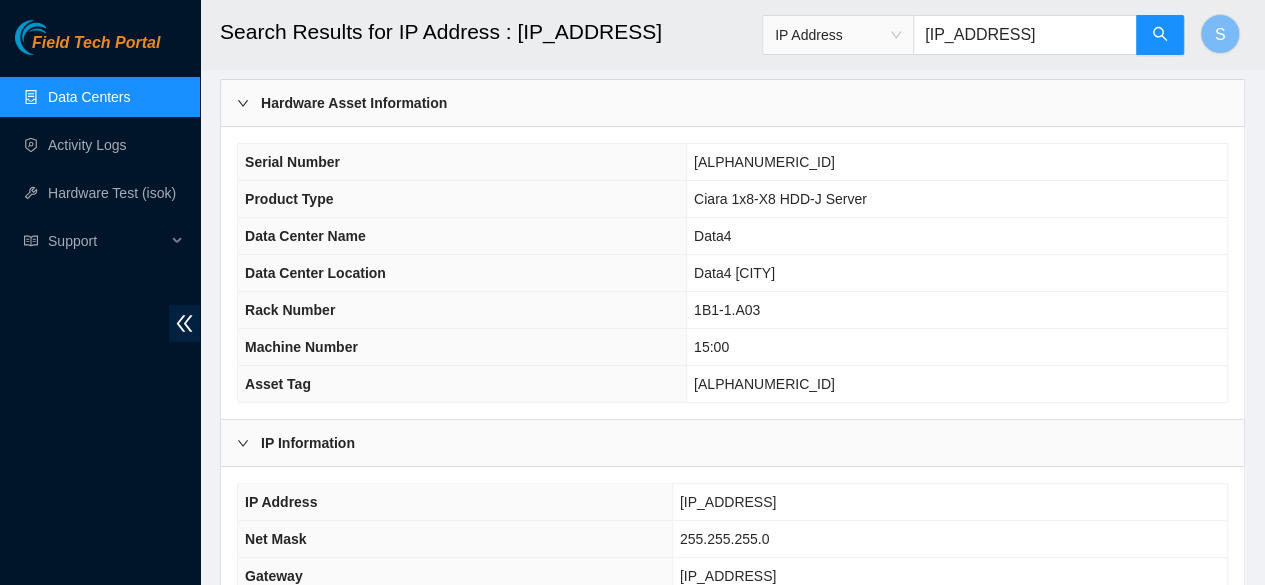 scroll, scrollTop: 0, scrollLeft: 0, axis: both 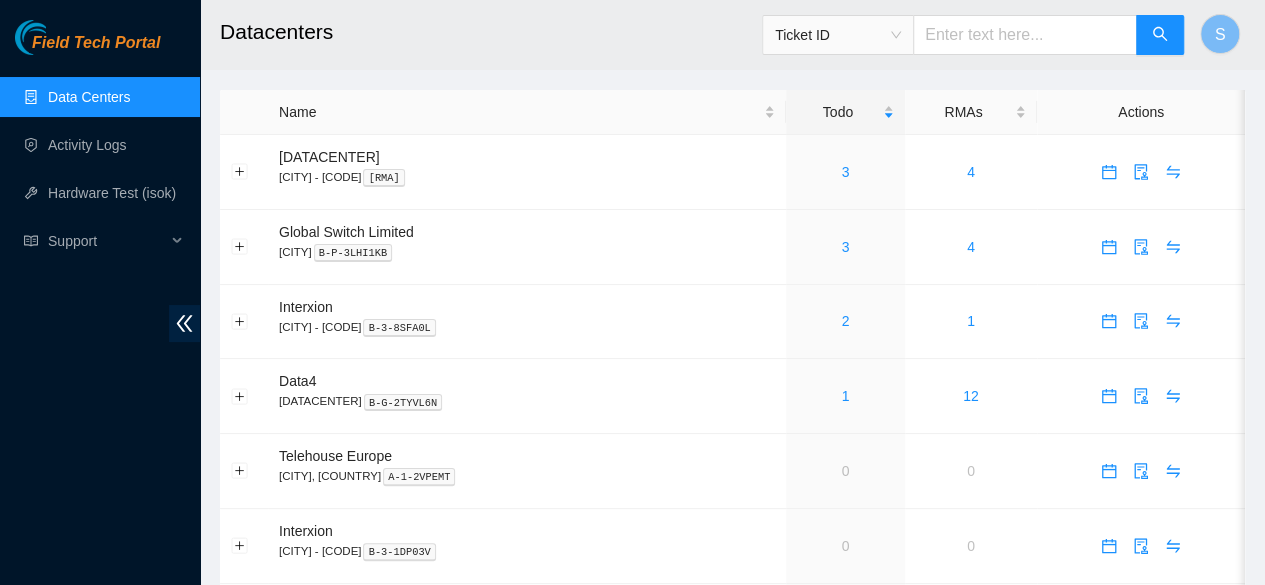 click at bounding box center (1025, 35) 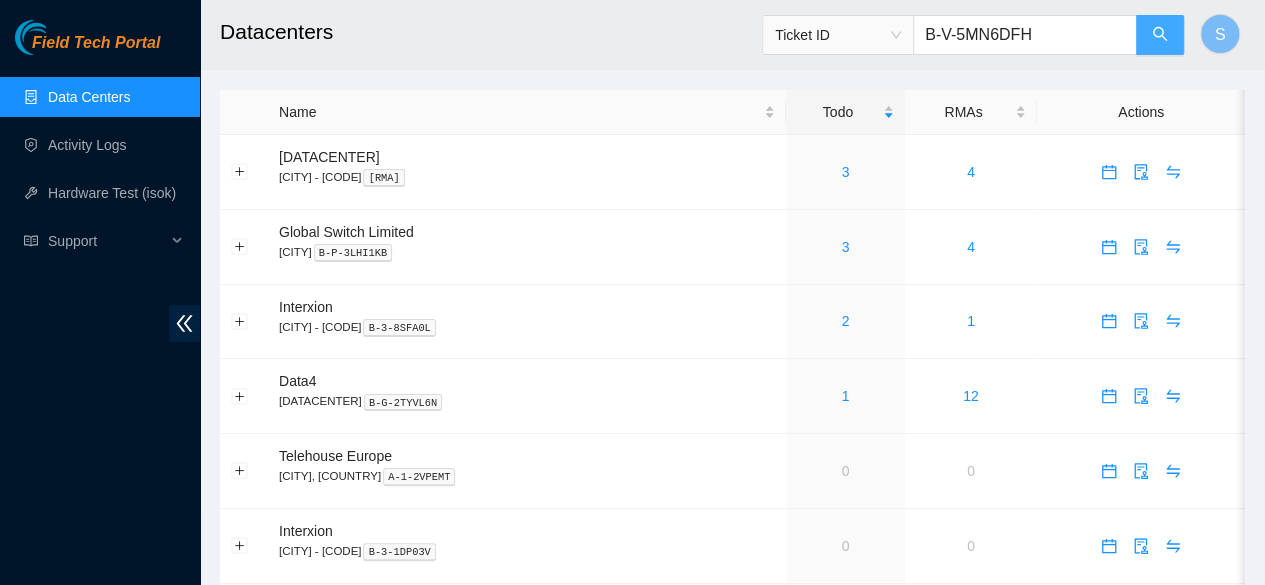 click at bounding box center [1160, 35] 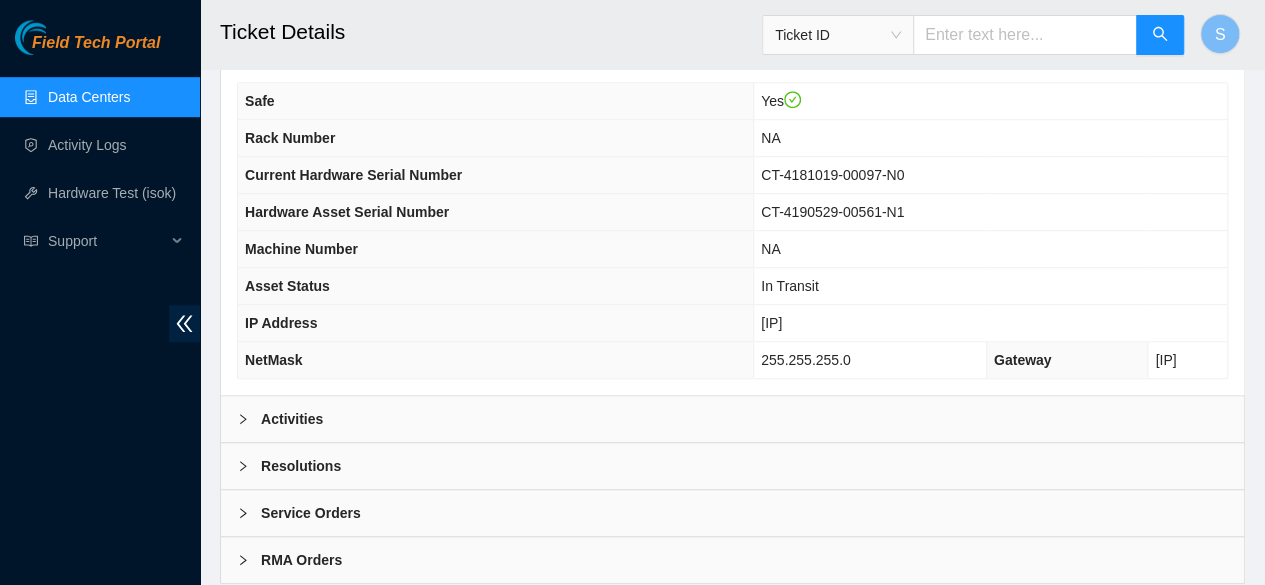 scroll, scrollTop: 739, scrollLeft: 0, axis: vertical 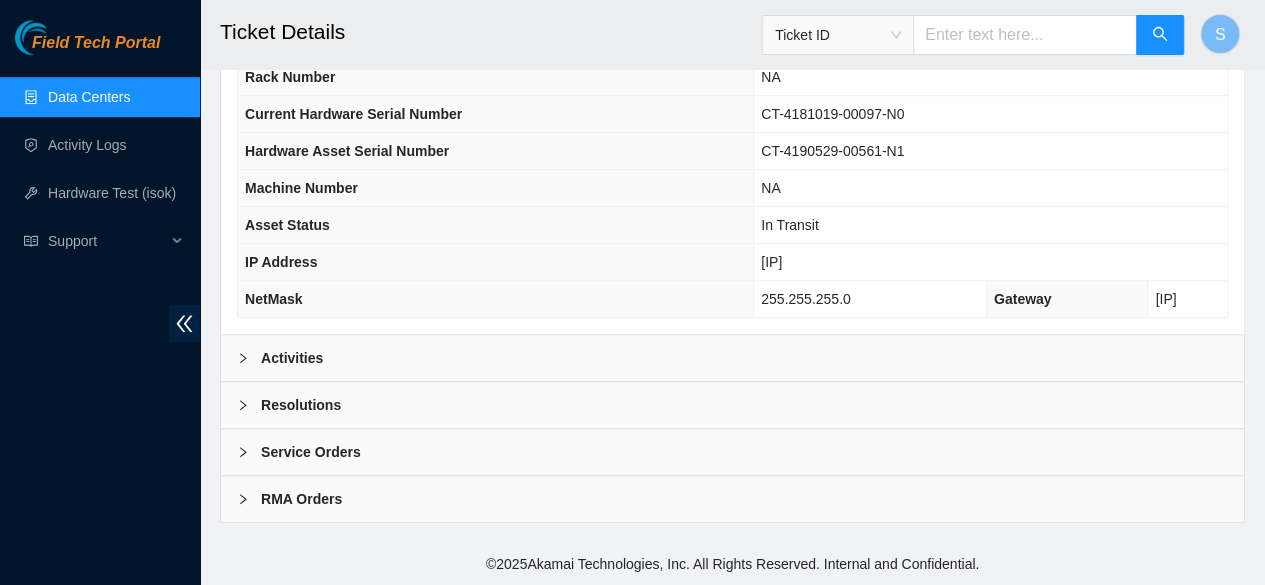 click on "Service Orders" at bounding box center (732, 452) 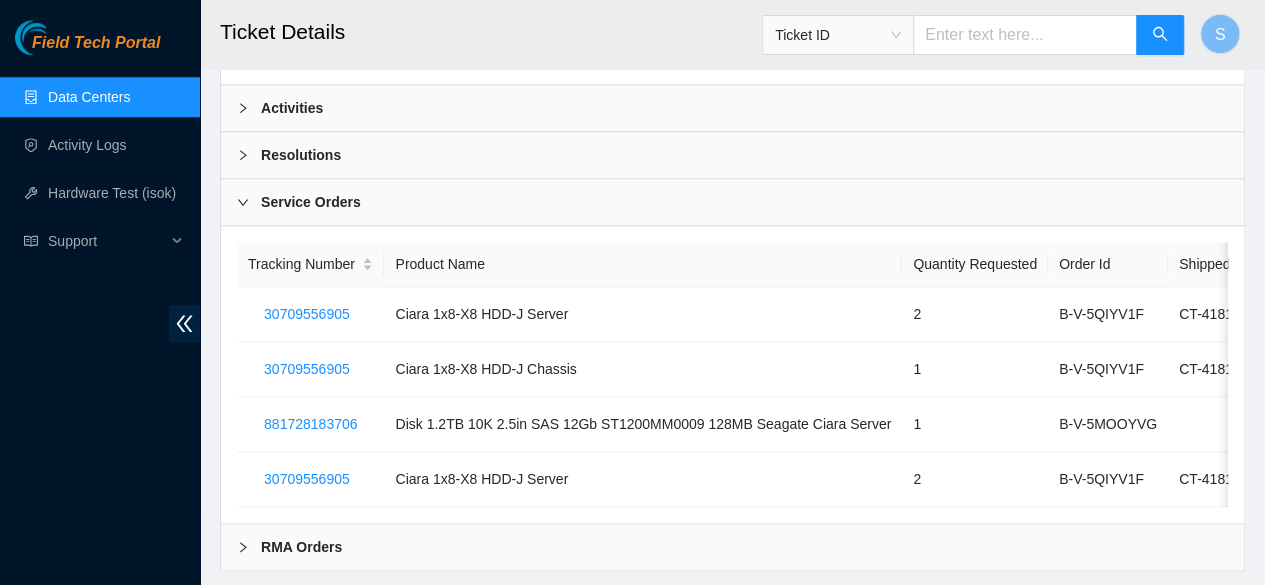 scroll, scrollTop: 935, scrollLeft: 0, axis: vertical 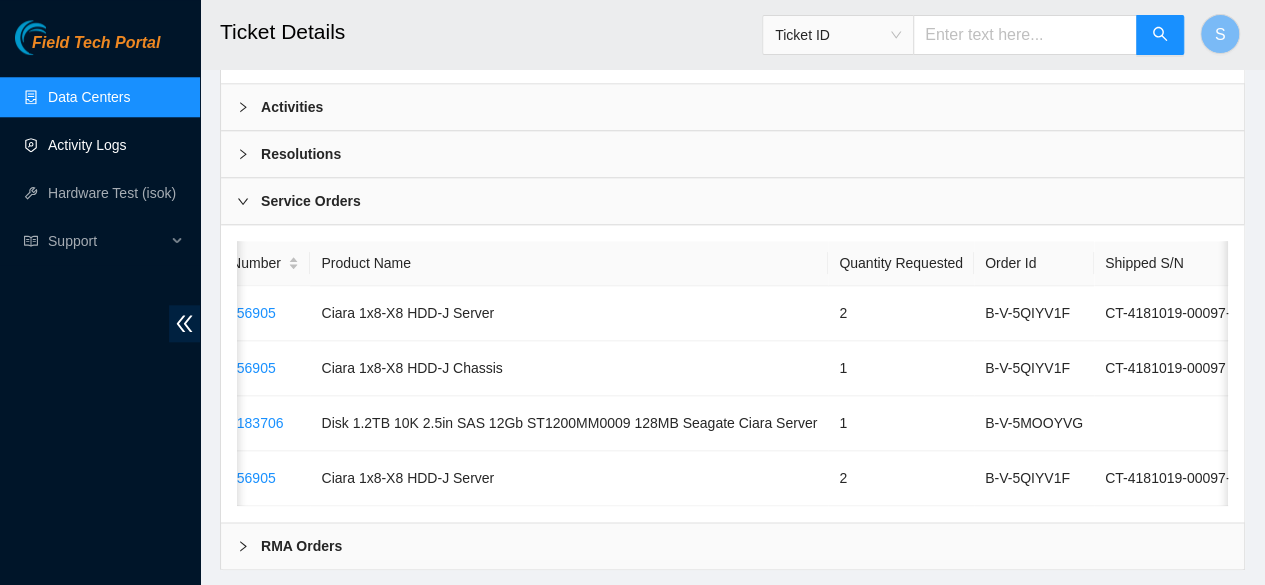 click on "Activity Logs" at bounding box center (87, 145) 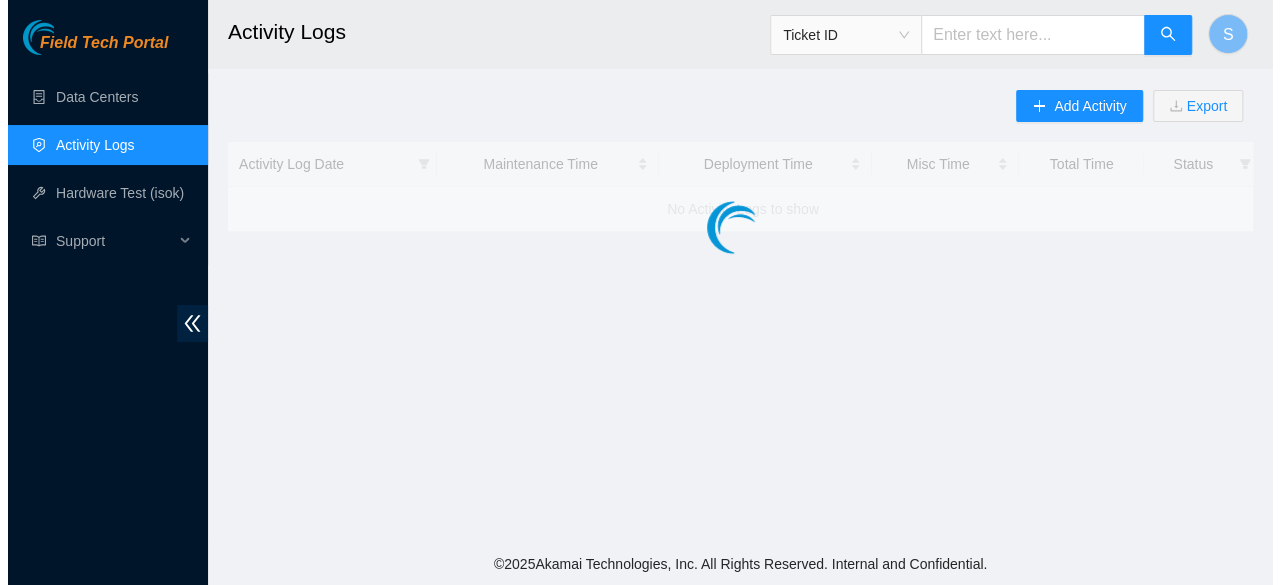 scroll, scrollTop: 0, scrollLeft: 0, axis: both 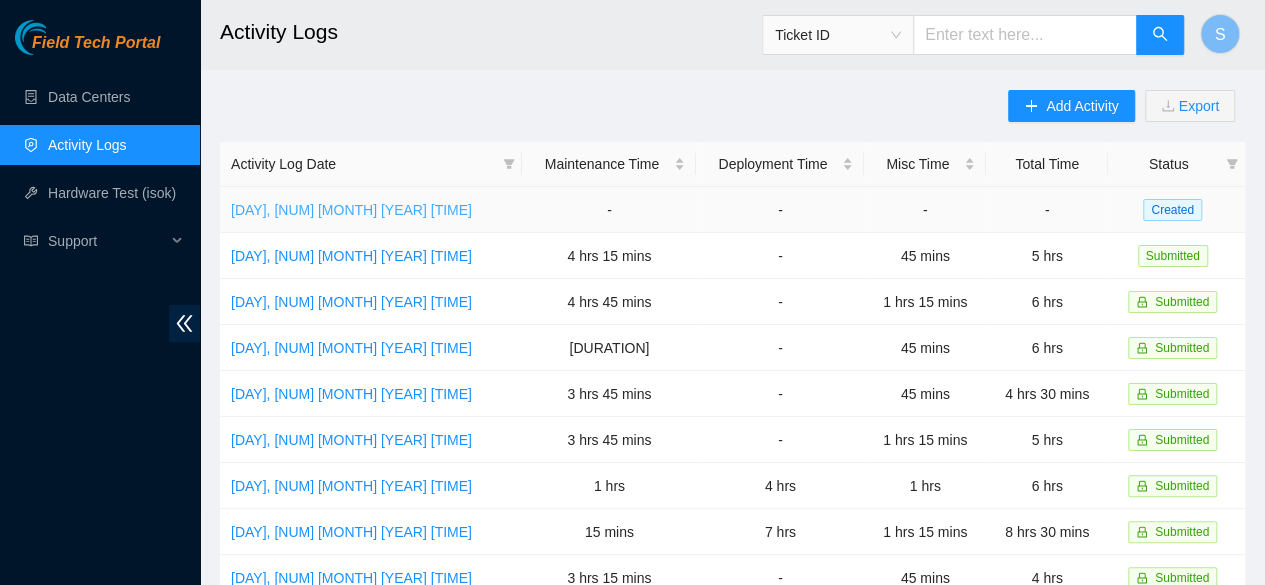 click on "[DAY], [NUM] [MONTH] [YEAR] [TIME]" at bounding box center (351, 210) 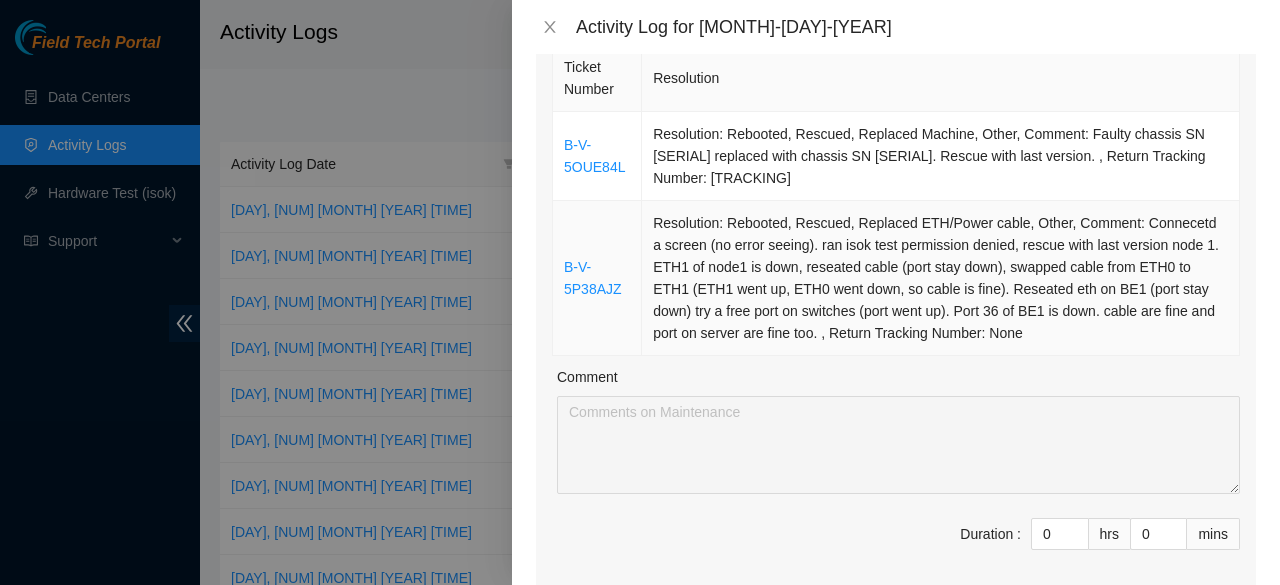scroll, scrollTop: 231, scrollLeft: 0, axis: vertical 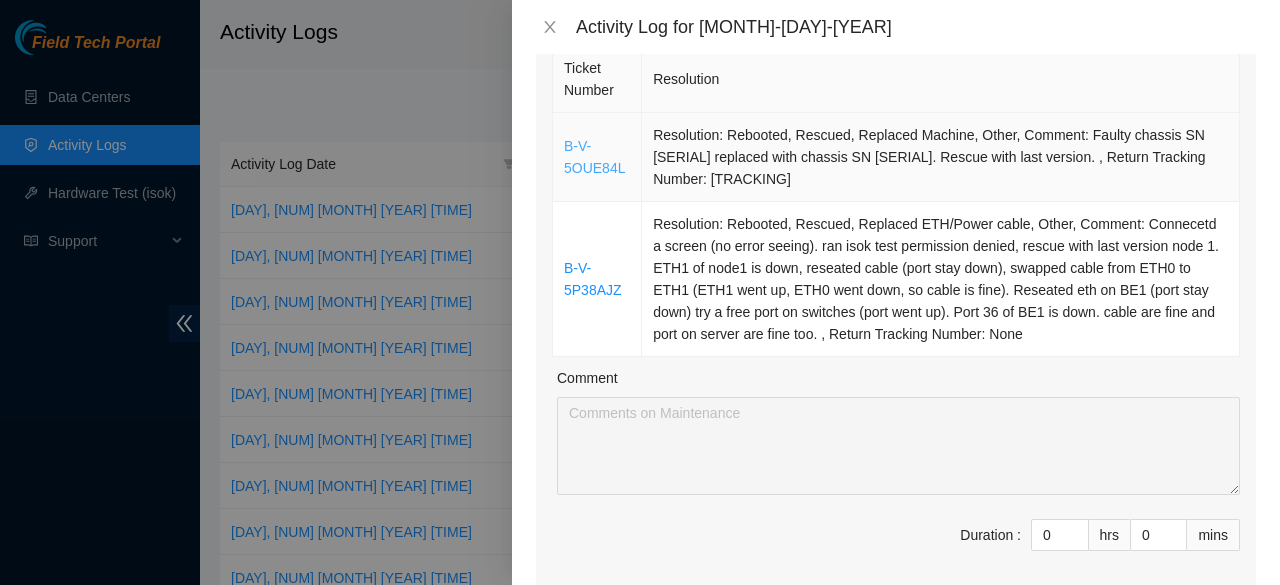 click on "B-V-5OUE84L" at bounding box center [594, 157] 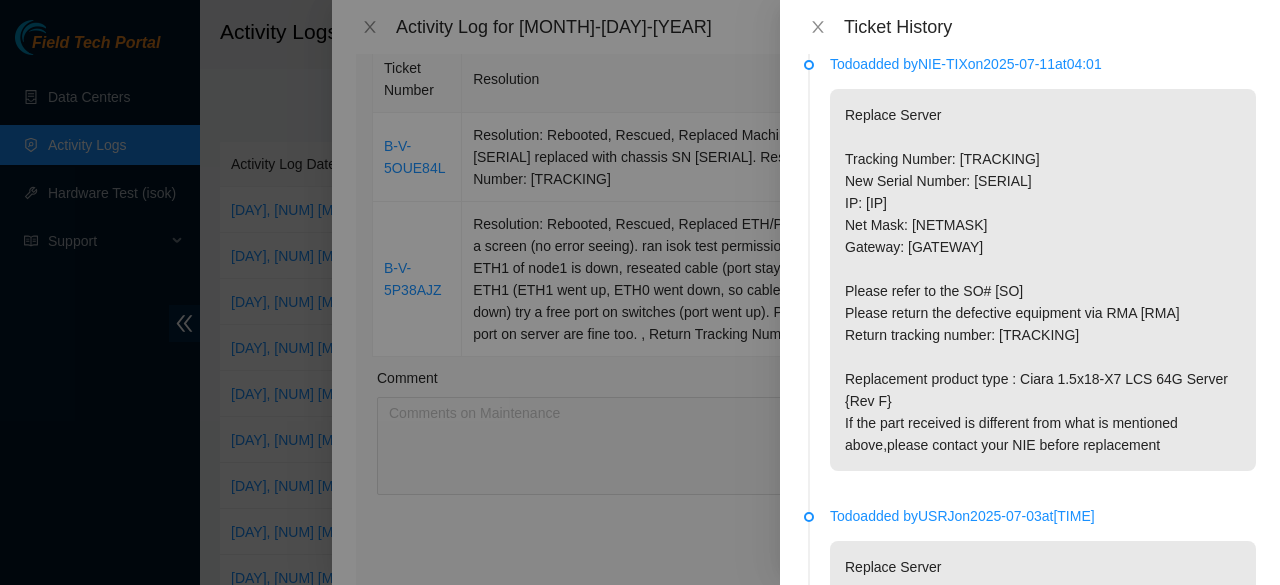 scroll, scrollTop: 0, scrollLeft: 0, axis: both 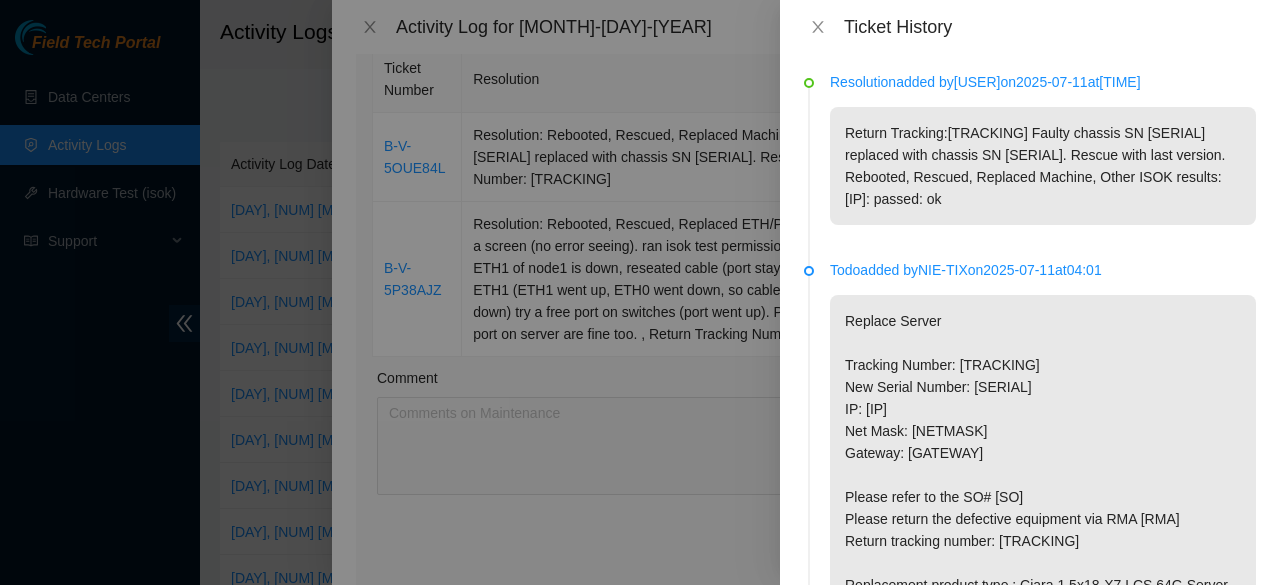 click on "Return Tracking:[TRACKING]  Faulty chassis SN [SERIAL] replaced with chassis SN [SERIAL].  Rescue with last version.  Rebooted, Rescued, Replaced Machine, Other ISOK results: [IP]: passed: ok" at bounding box center [1043, 166] 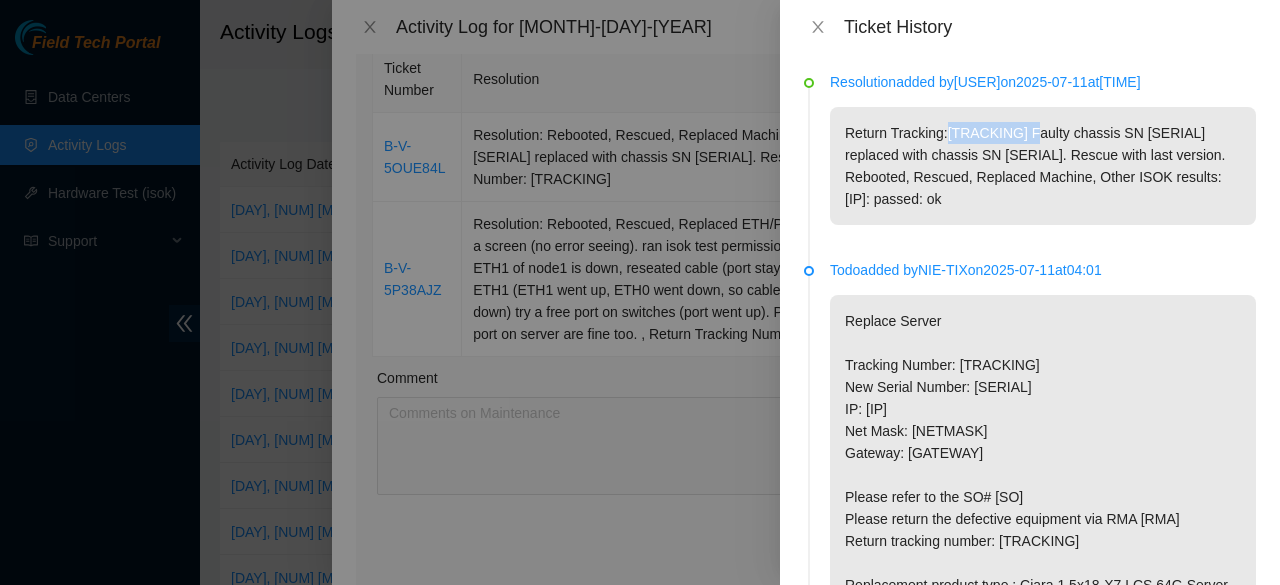 click on "Return Tracking:[TRACKING]  Faulty chassis SN [SERIAL] replaced with chassis SN [SERIAL].  Rescue with last version.  Rebooted, Rescued, Replaced Machine, Other ISOK results: [IP]: passed: ok" at bounding box center [1043, 166] 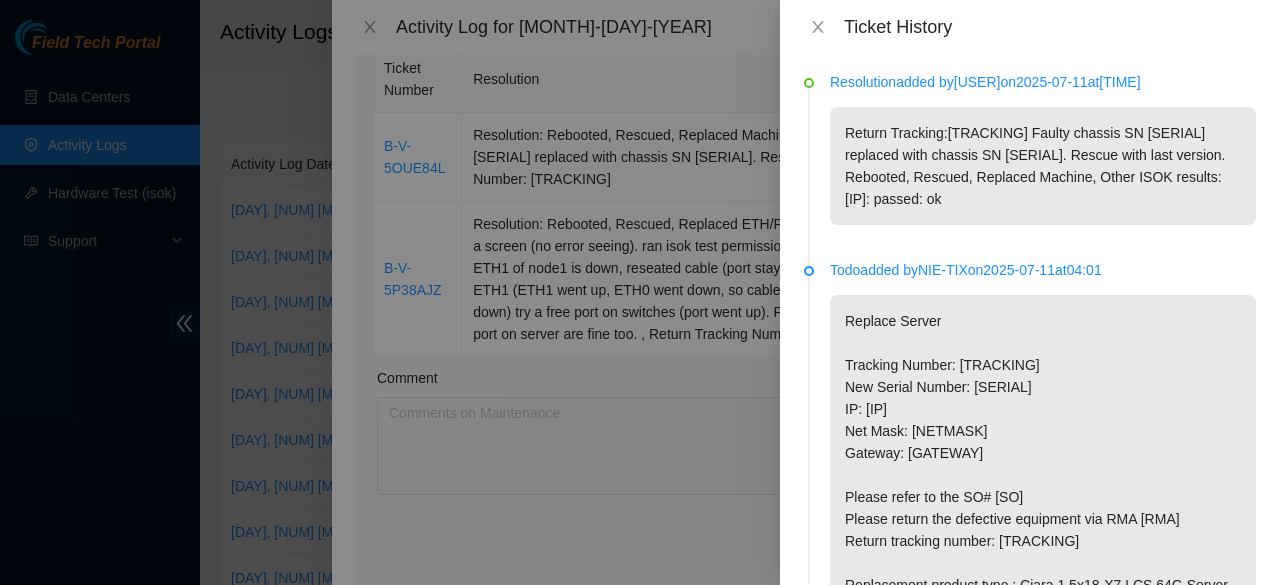 click on "Return Tracking:[TRACKING]  Faulty chassis SN [SERIAL] replaced with chassis SN [SERIAL].  Rescue with last version.  Rebooted, Rescued, Replaced Machine, Other ISOK results: [IP]: passed: ok" at bounding box center (1043, 166) 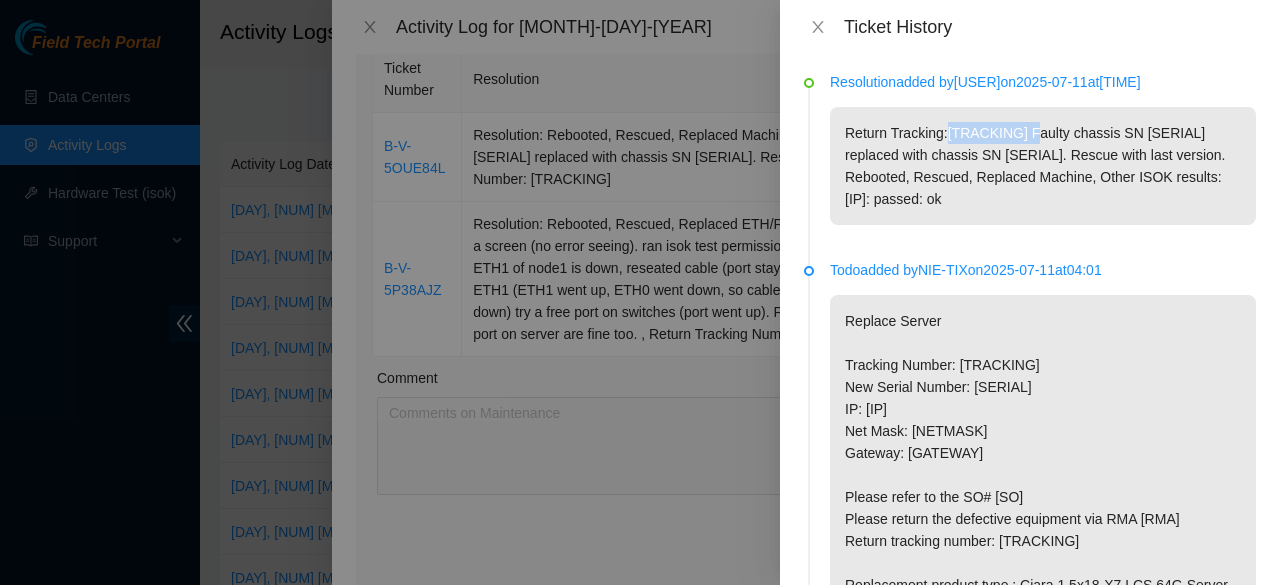 click on "Return Tracking:[TRACKING]  Faulty chassis SN [SERIAL] replaced with chassis SN [SERIAL].  Rescue with last version.  Rebooted, Rescued, Replaced Machine, Other ISOK results: [IP]: passed: ok" at bounding box center [1043, 166] 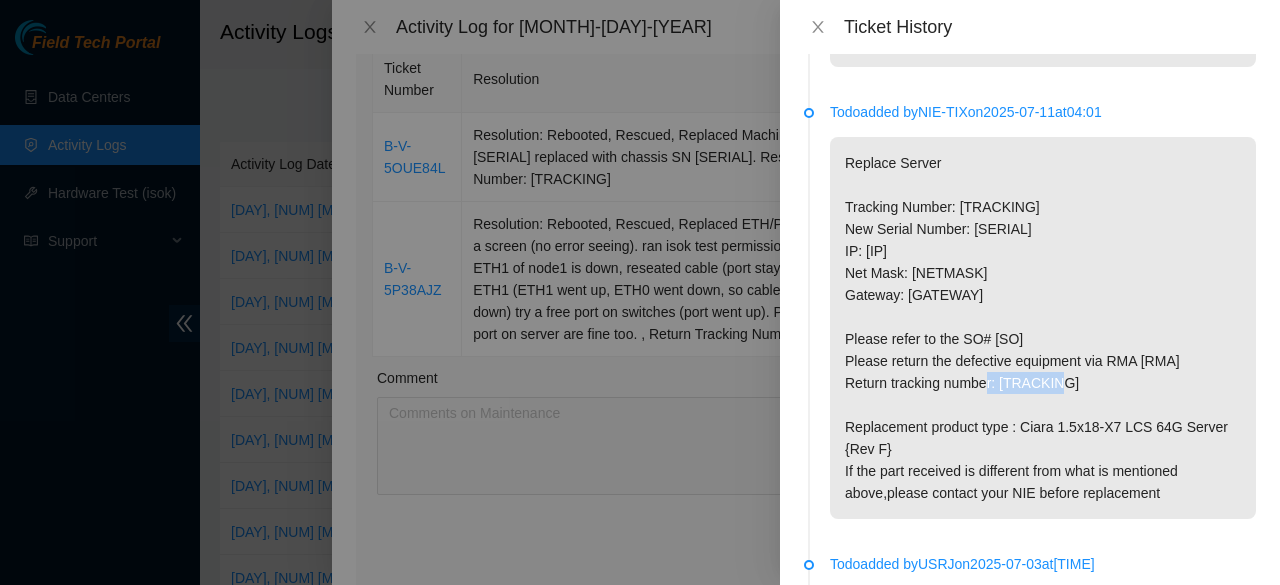 drag, startPoint x: 1219, startPoint y: 387, endPoint x: 1138, endPoint y: 383, distance: 81.09871 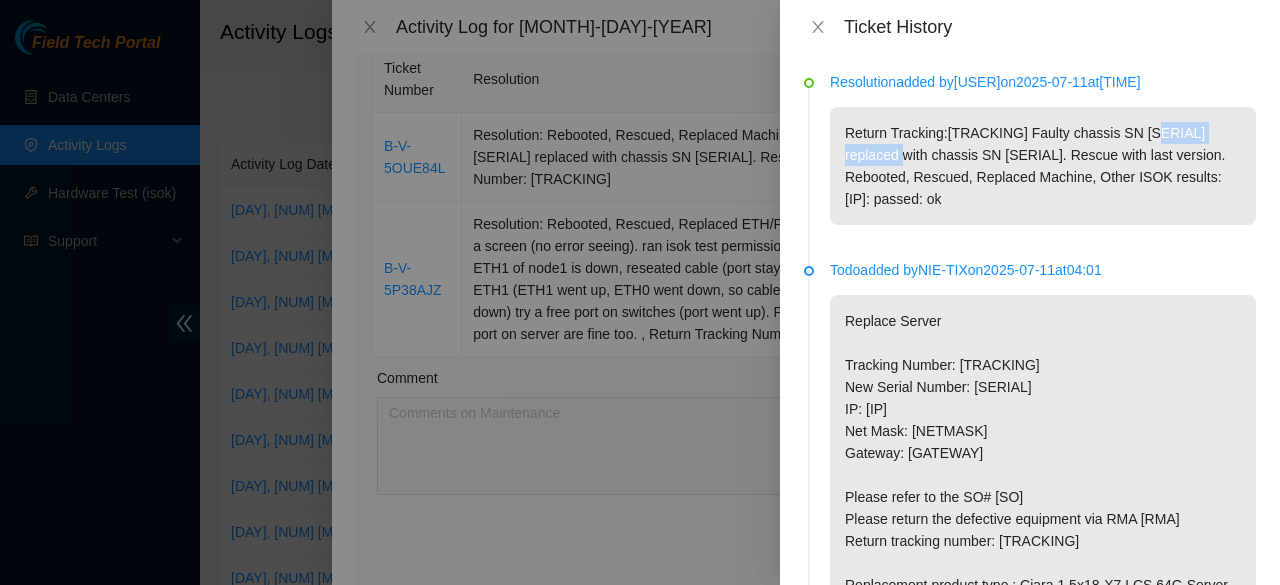 drag, startPoint x: 936, startPoint y: 174, endPoint x: 1149, endPoint y: 157, distance: 213.67732 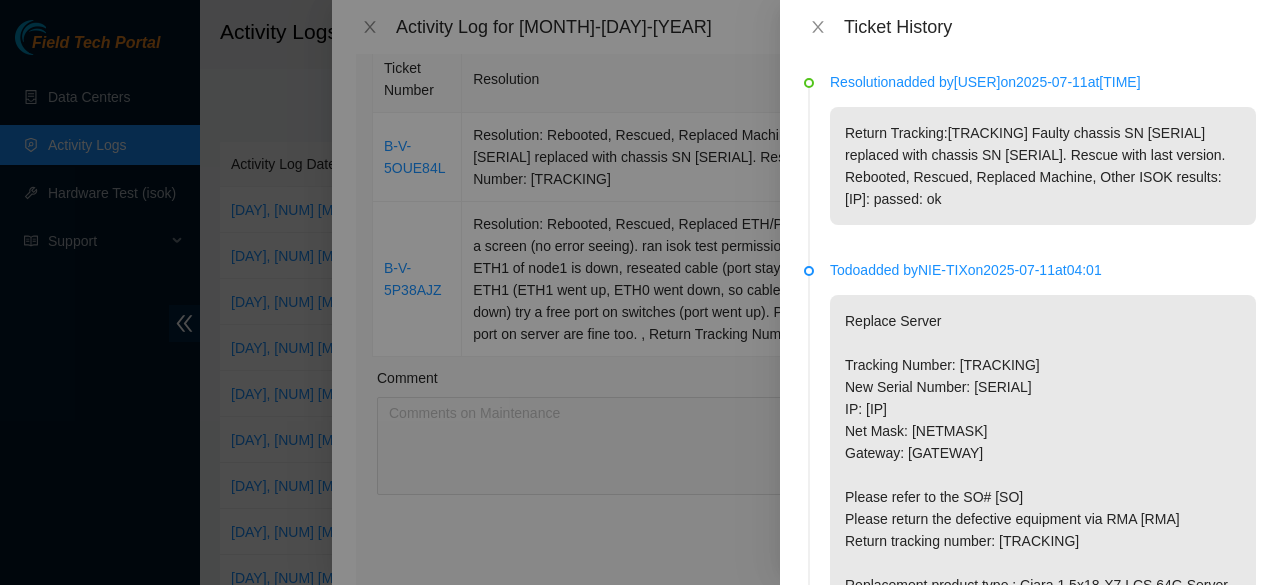 click at bounding box center (640, 292) 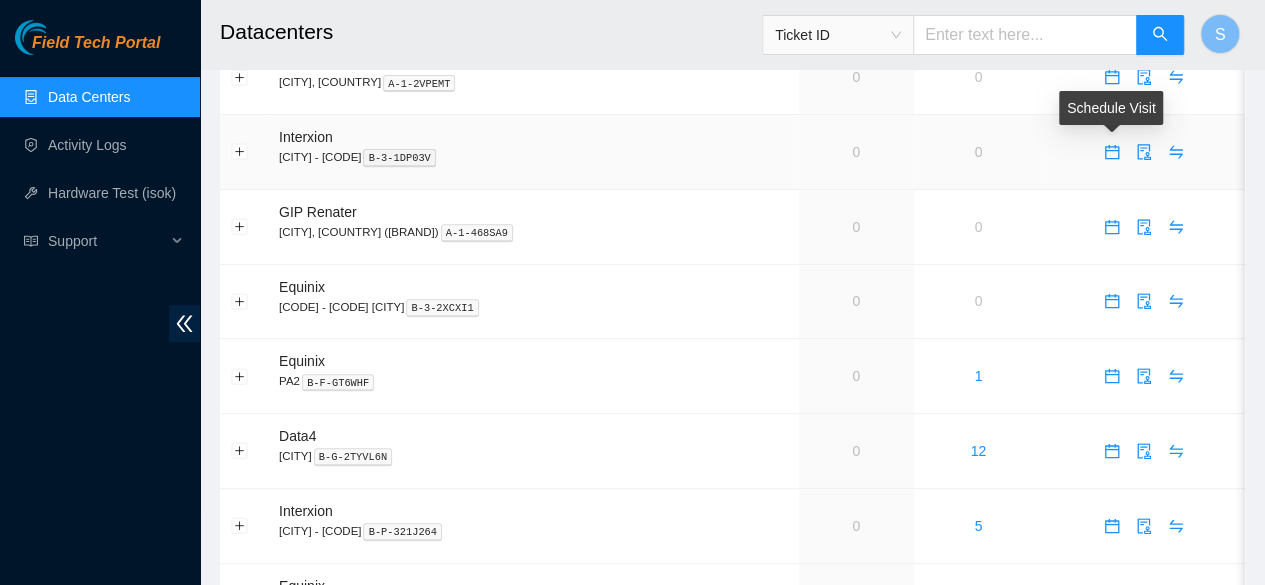 scroll, scrollTop: 321, scrollLeft: 0, axis: vertical 